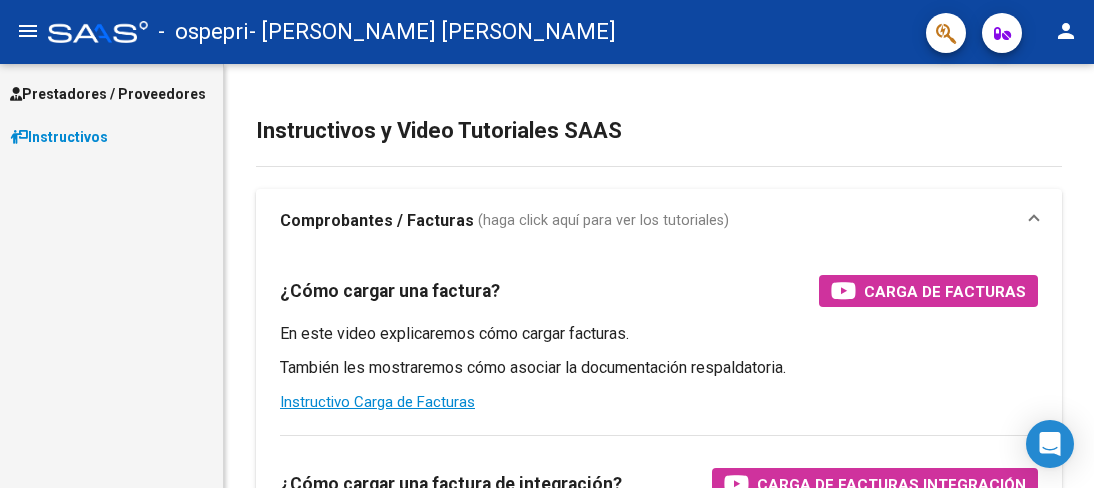 scroll, scrollTop: 0, scrollLeft: 0, axis: both 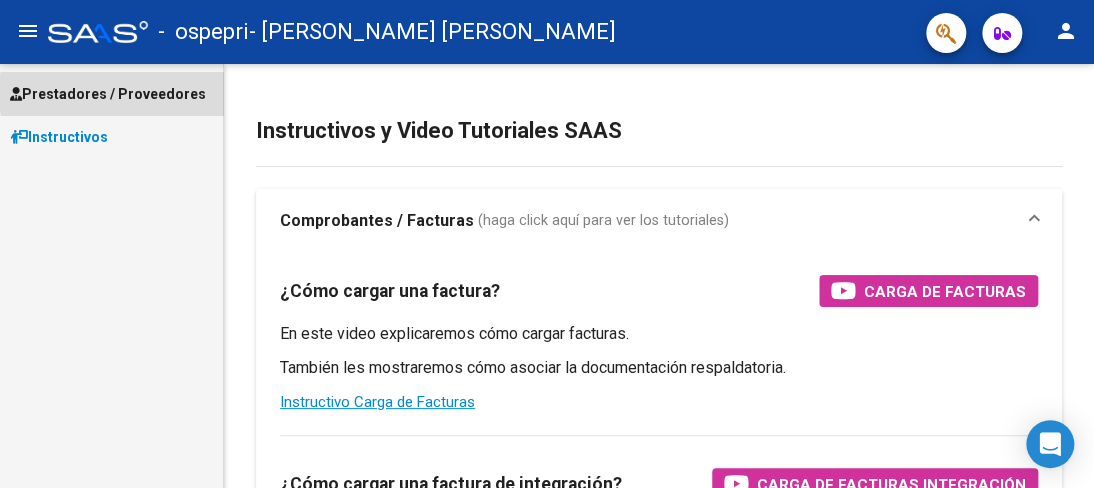 click on "Prestadores / Proveedores" at bounding box center (108, 94) 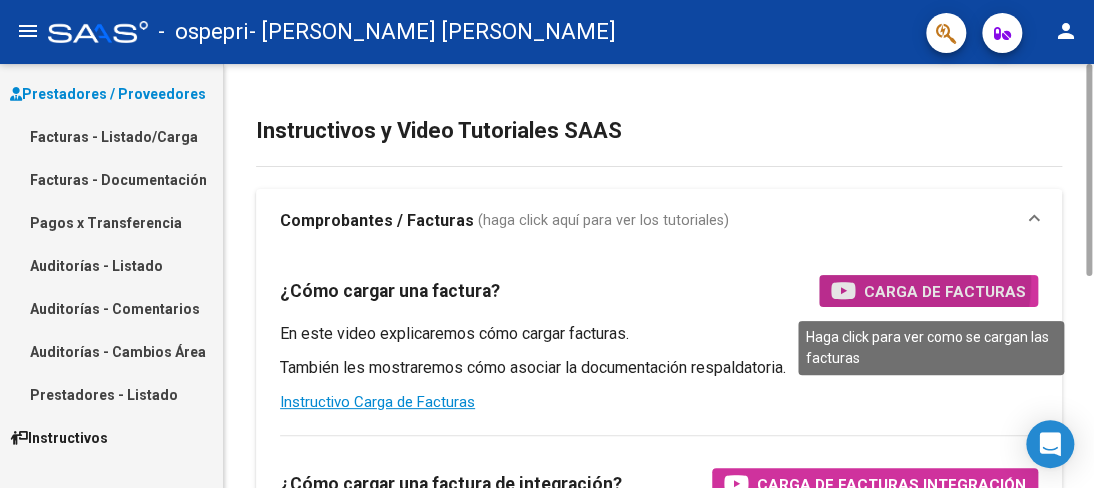 click on "Carga de Facturas" at bounding box center (945, 291) 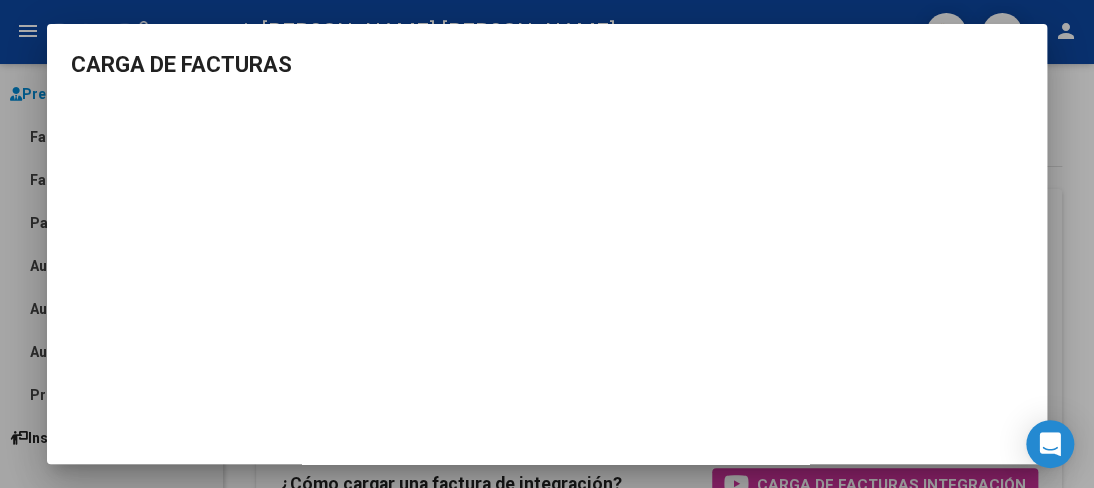 click at bounding box center [547, 244] 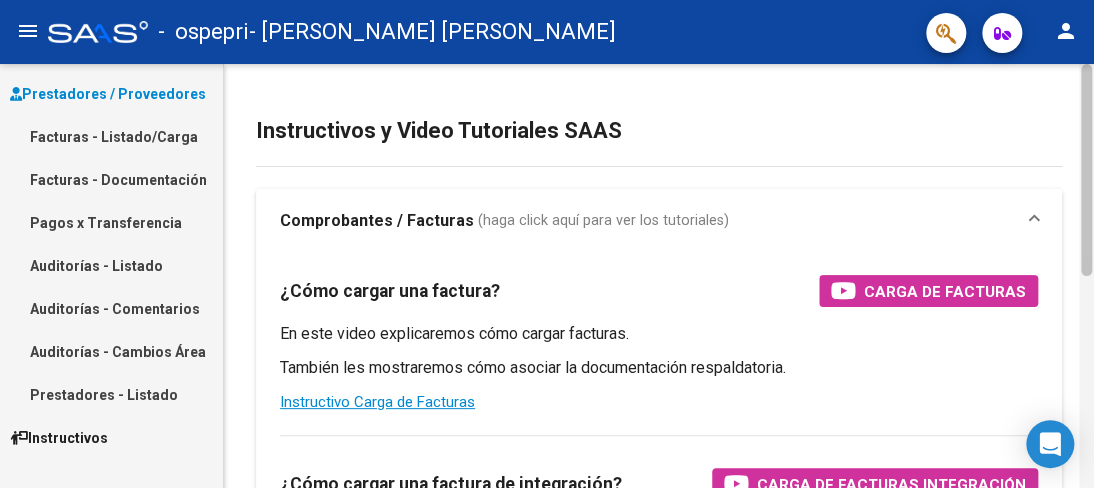 scroll, scrollTop: 422, scrollLeft: 0, axis: vertical 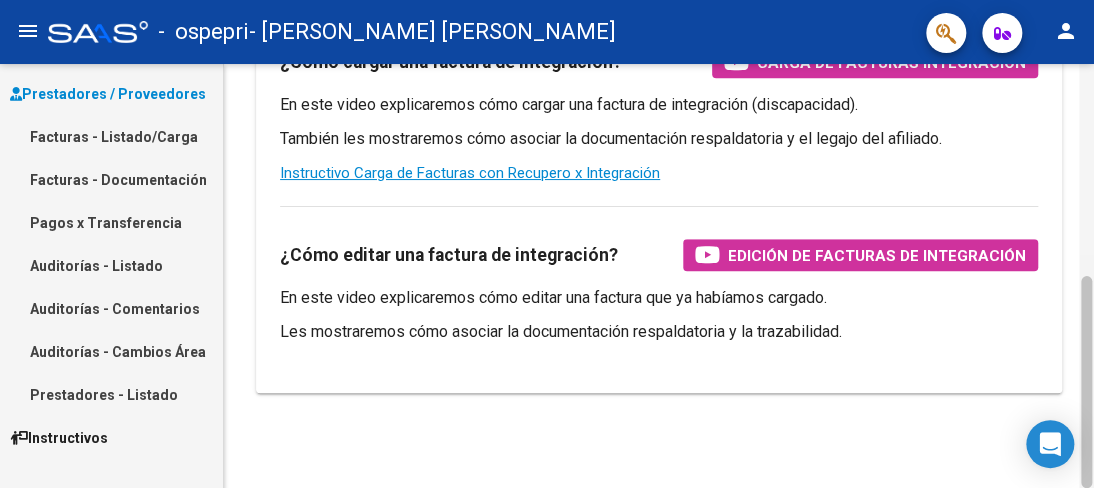 click 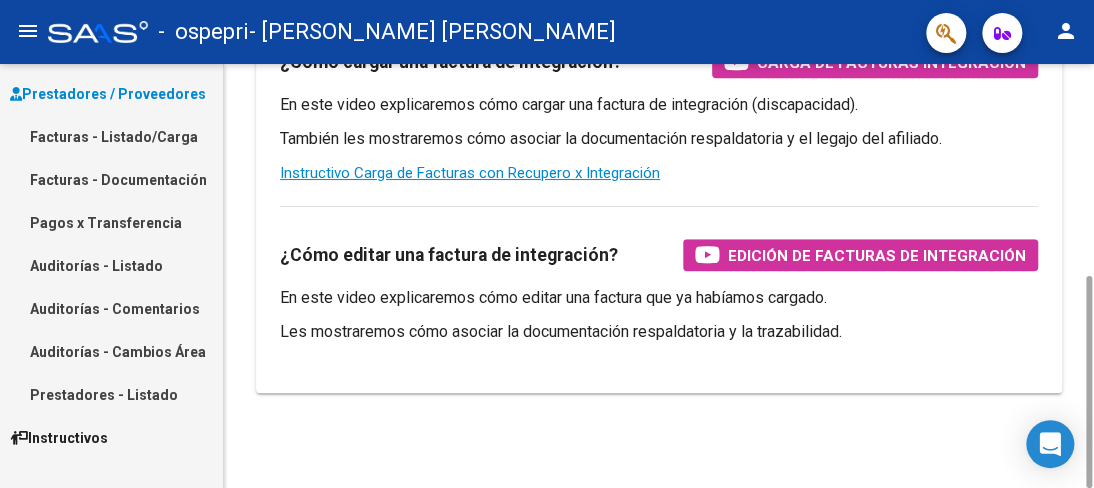 drag, startPoint x: 678, startPoint y: 360, endPoint x: 713, endPoint y: 441, distance: 88.23831 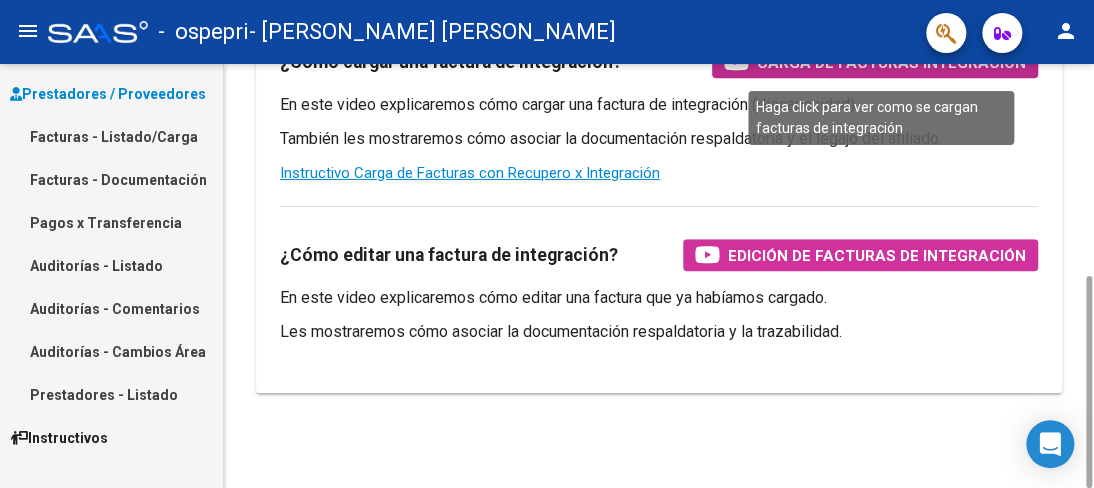 click on "Carga de Facturas Integración" at bounding box center [891, 62] 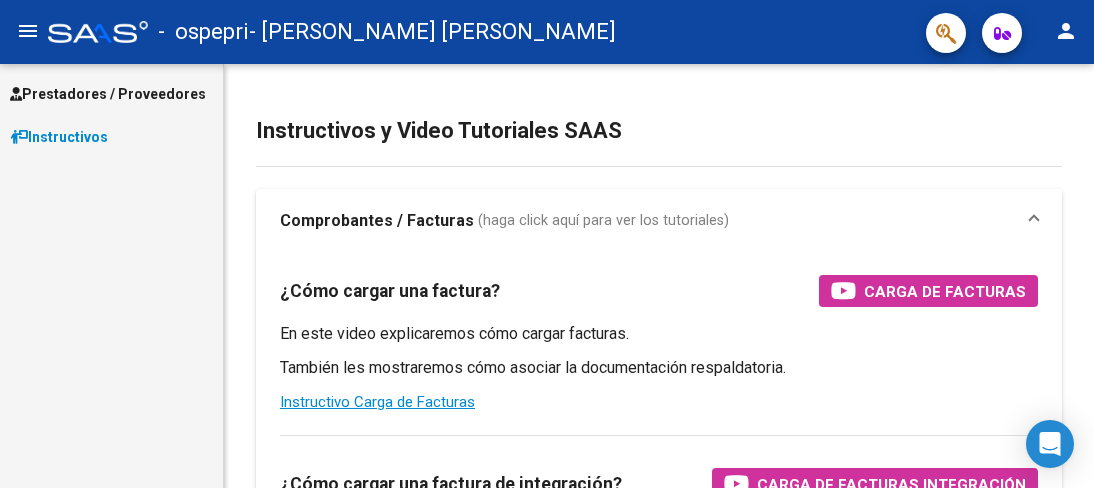 scroll, scrollTop: 0, scrollLeft: 0, axis: both 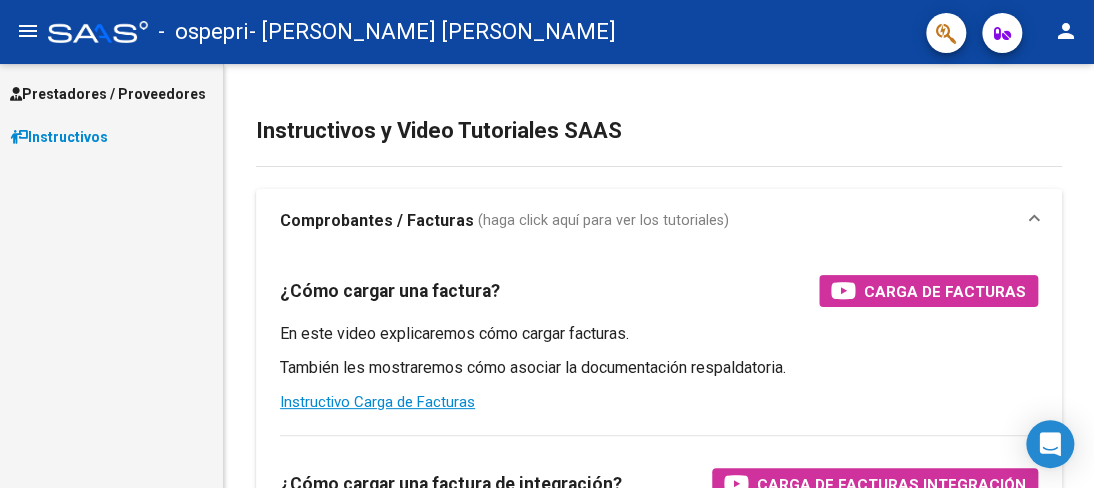 click on "Prestadores / Proveedores" at bounding box center (108, 94) 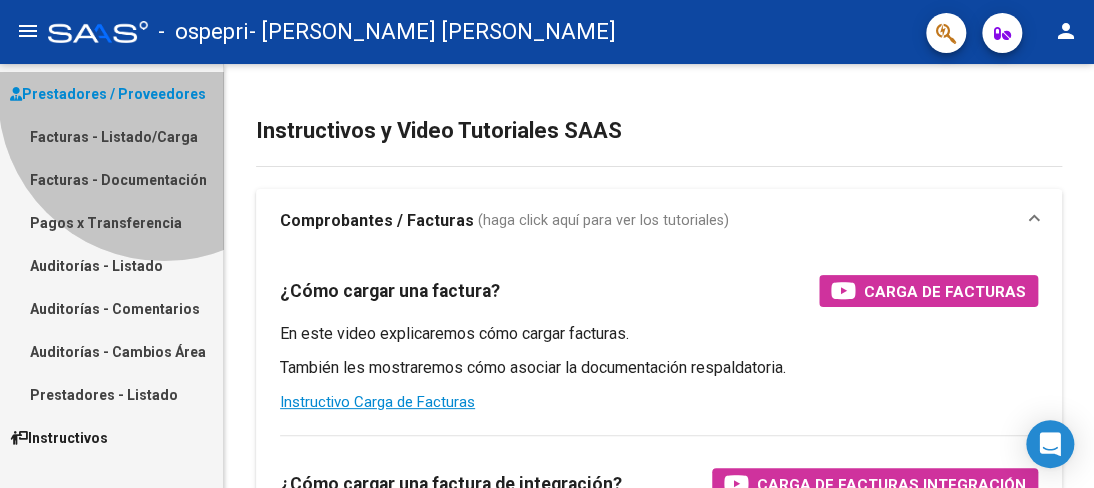click on "Prestadores / Proveedores" at bounding box center (108, 94) 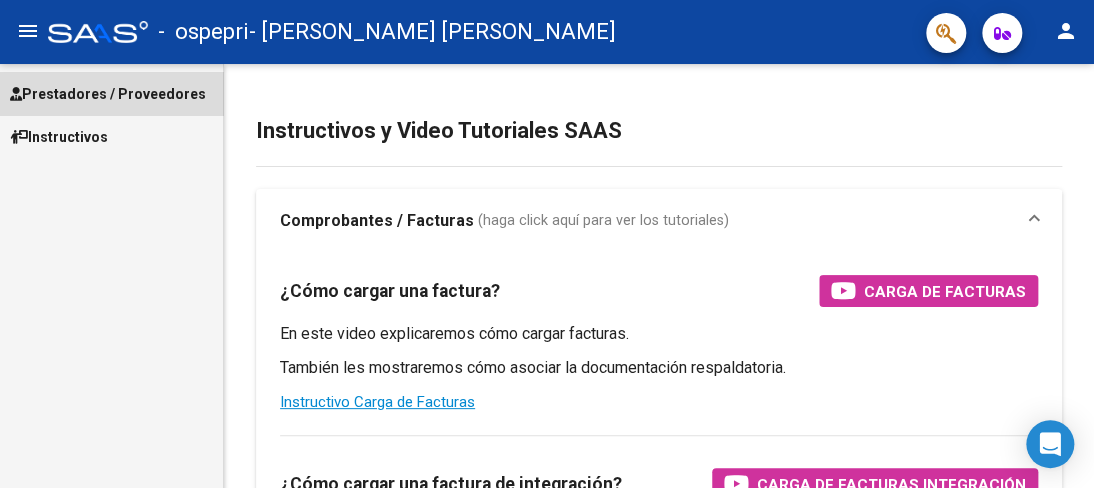 click on "Prestadores / Proveedores" at bounding box center [108, 94] 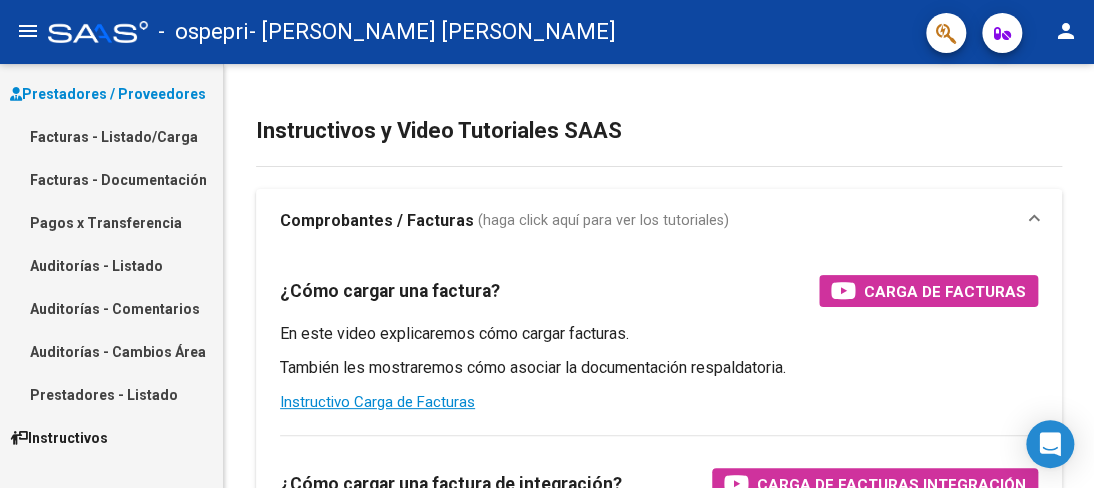 click on "Facturas - Listado/Carga" at bounding box center (111, 136) 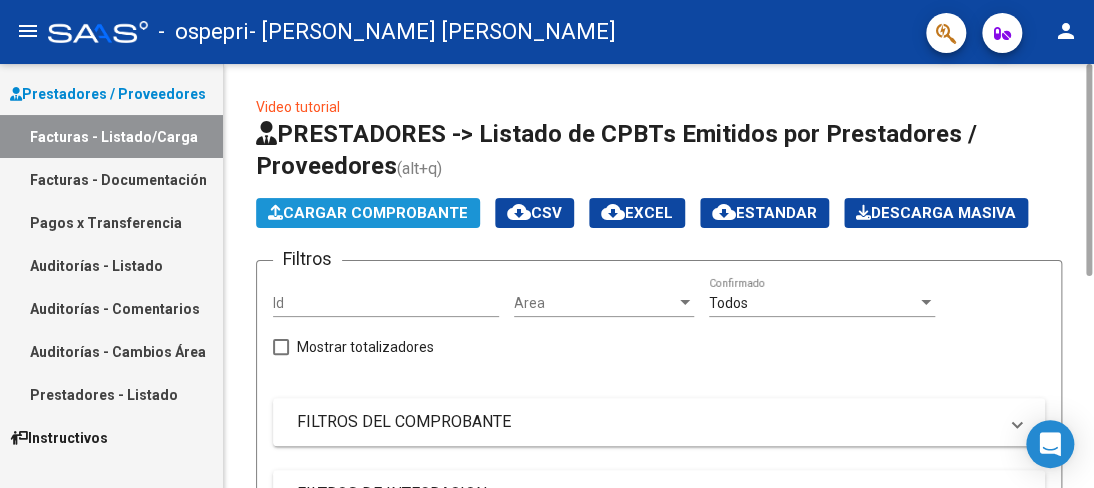 click on "Cargar Comprobante" 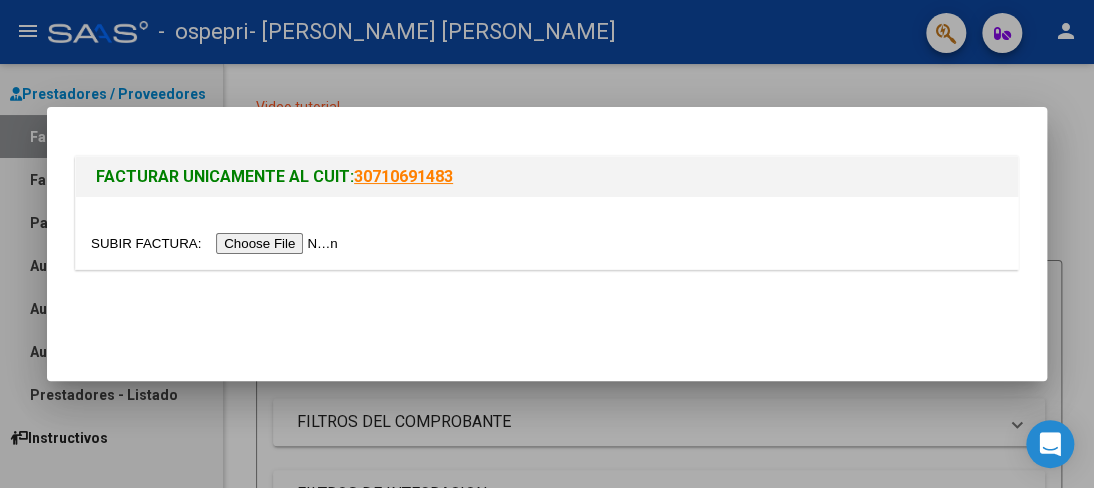 click at bounding box center [217, 243] 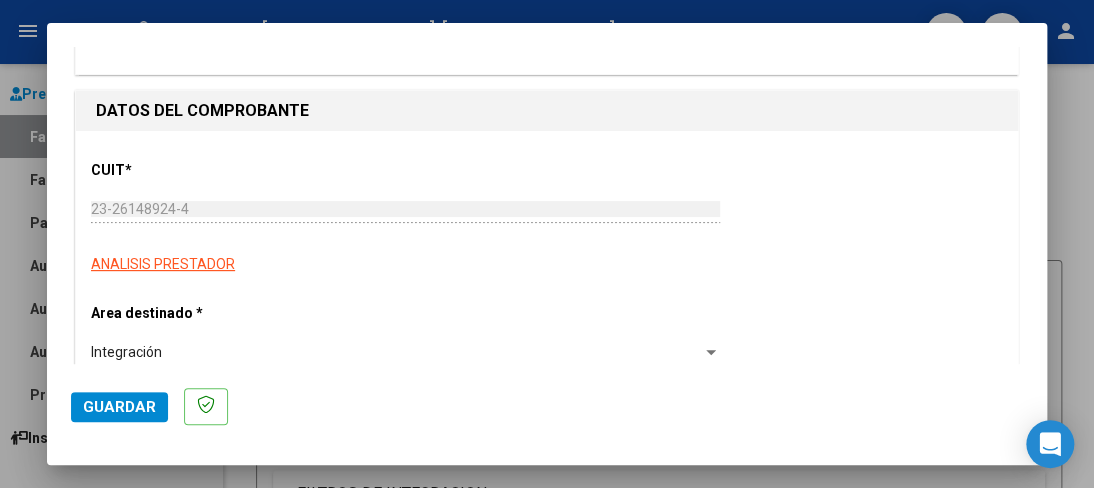 scroll, scrollTop: 200, scrollLeft: 0, axis: vertical 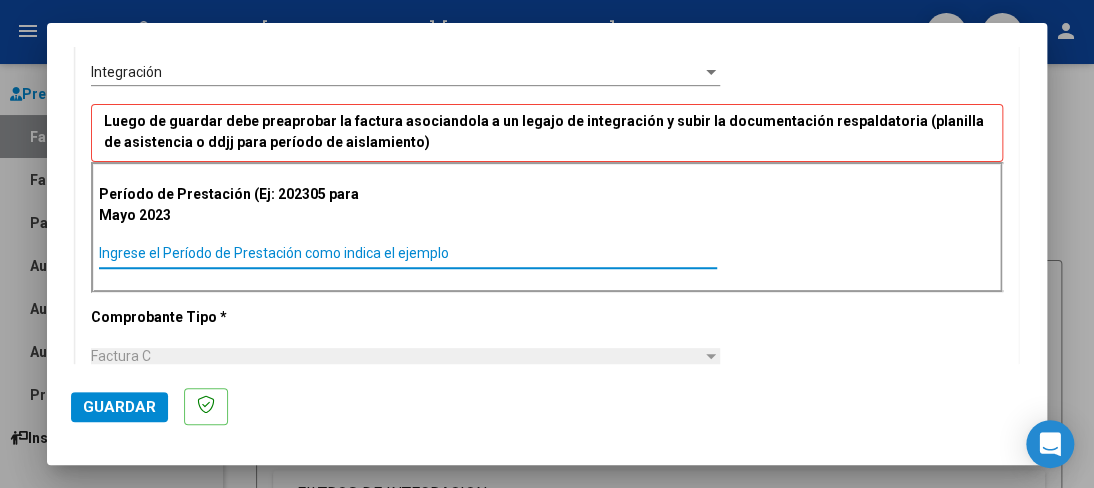 click on "Ingrese el Período de Prestación como indica el ejemplo" at bounding box center (408, 253) 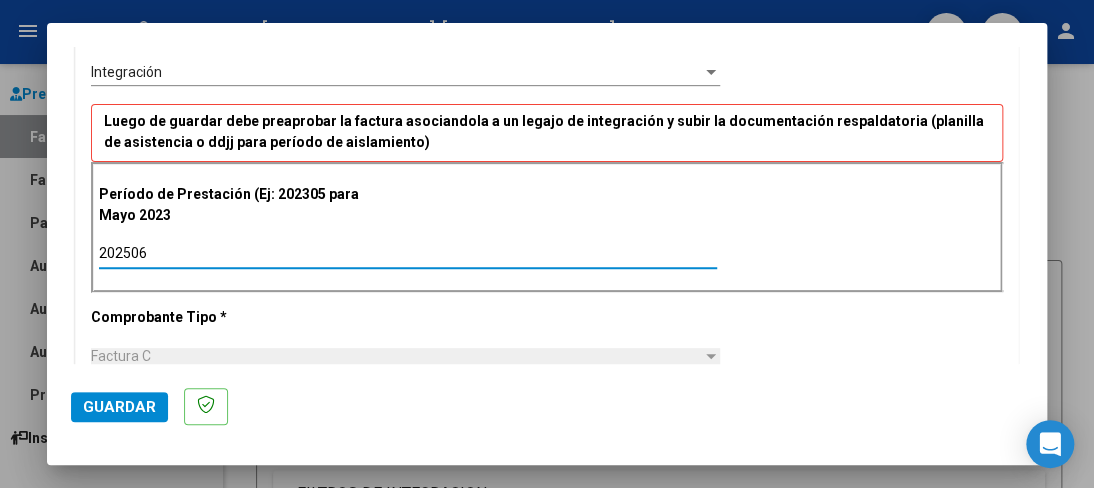 type on "202506" 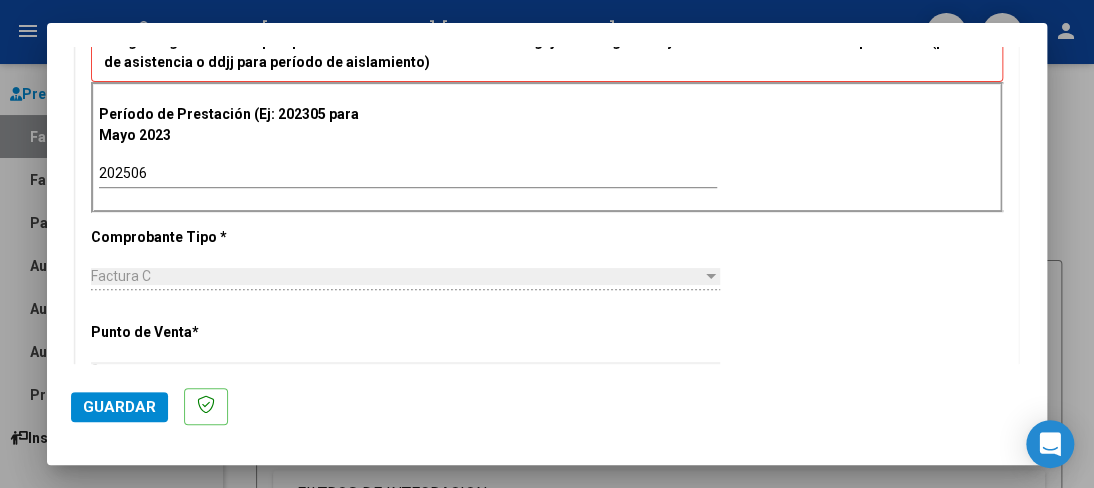 scroll, scrollTop: 560, scrollLeft: 0, axis: vertical 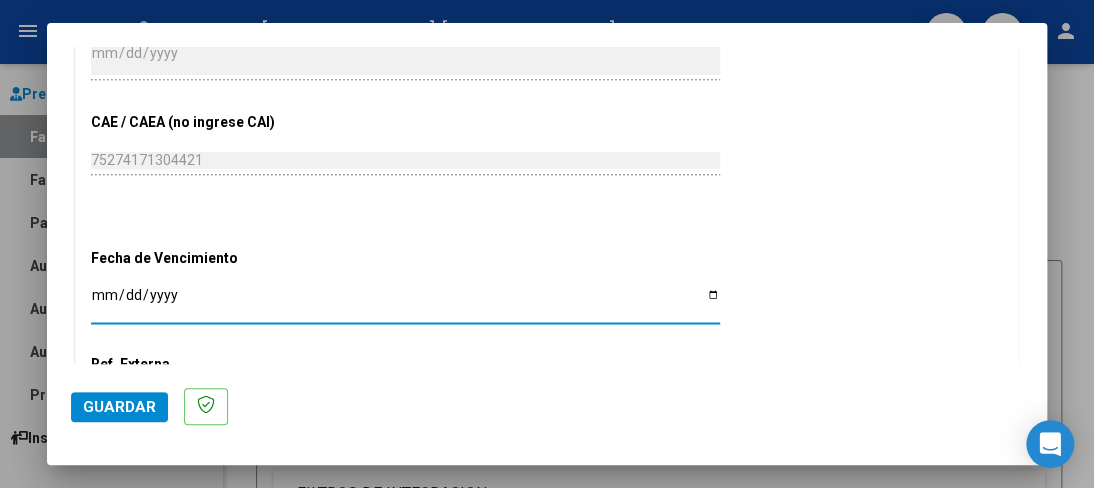 click on "Ingresar la fecha" at bounding box center [405, 302] 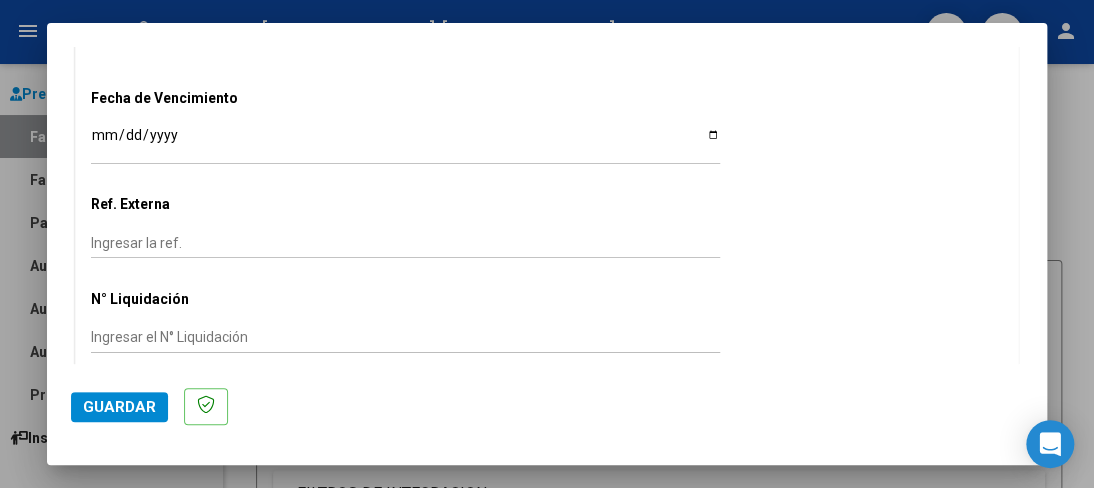 scroll, scrollTop: 1320, scrollLeft: 0, axis: vertical 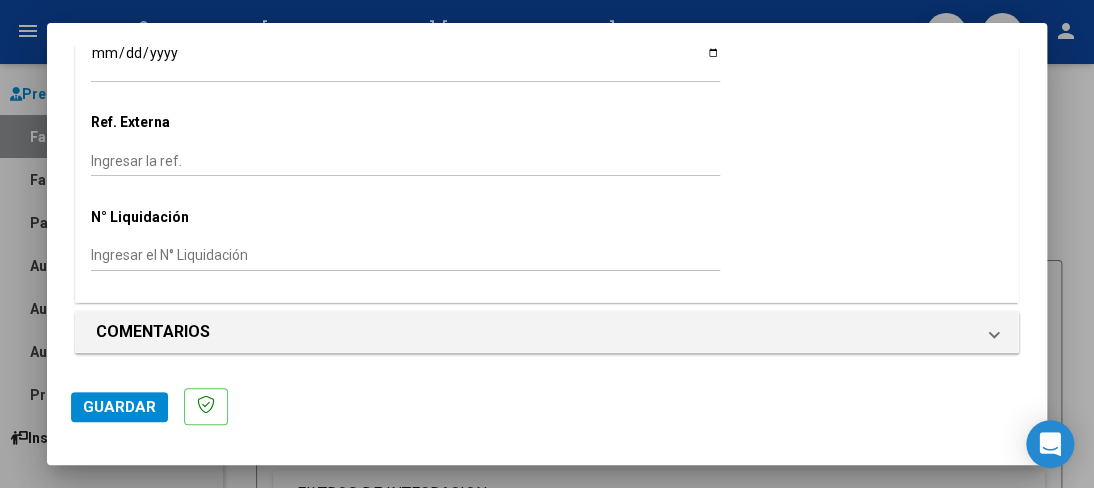 click on "Guardar" 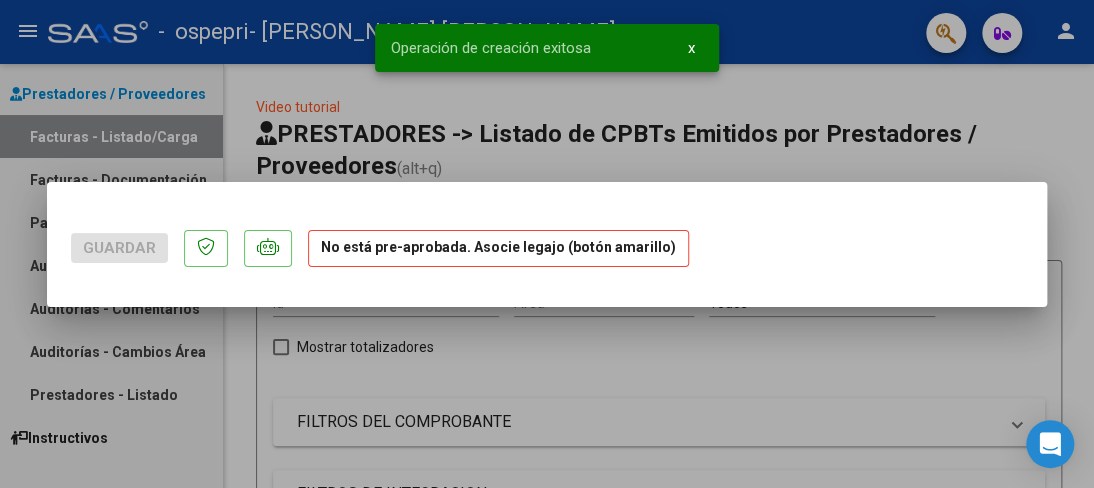 scroll, scrollTop: 0, scrollLeft: 0, axis: both 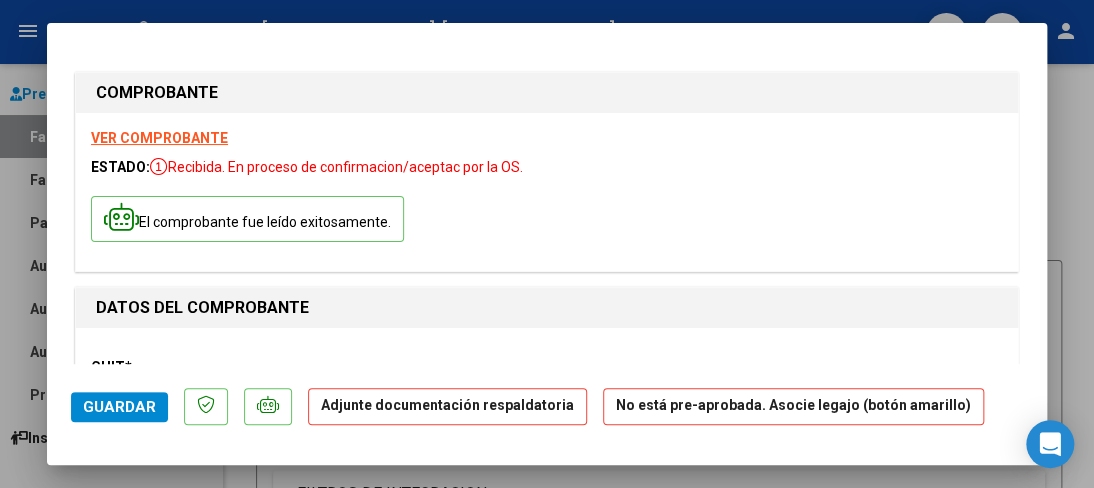 click on "Adjunte documentación respaldatoria" 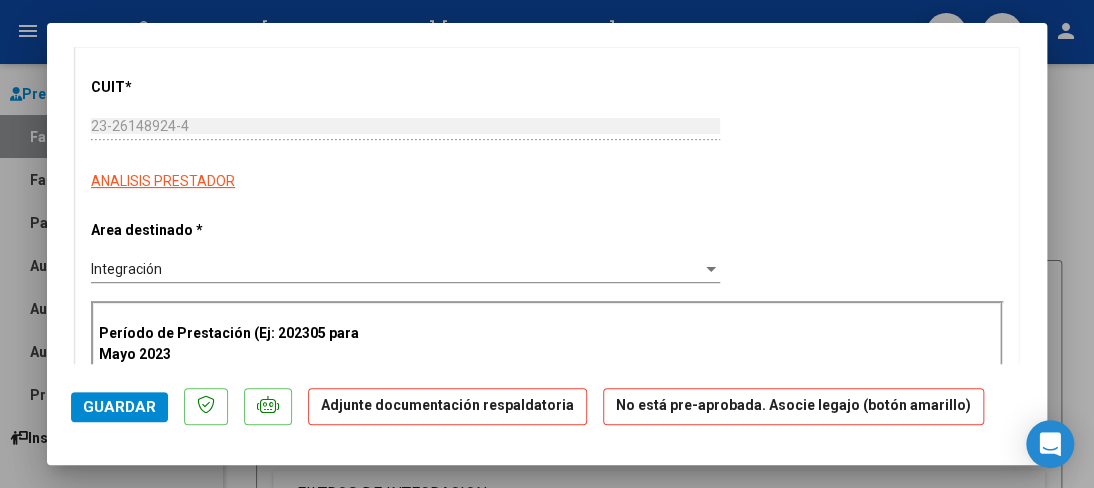scroll, scrollTop: 333, scrollLeft: 0, axis: vertical 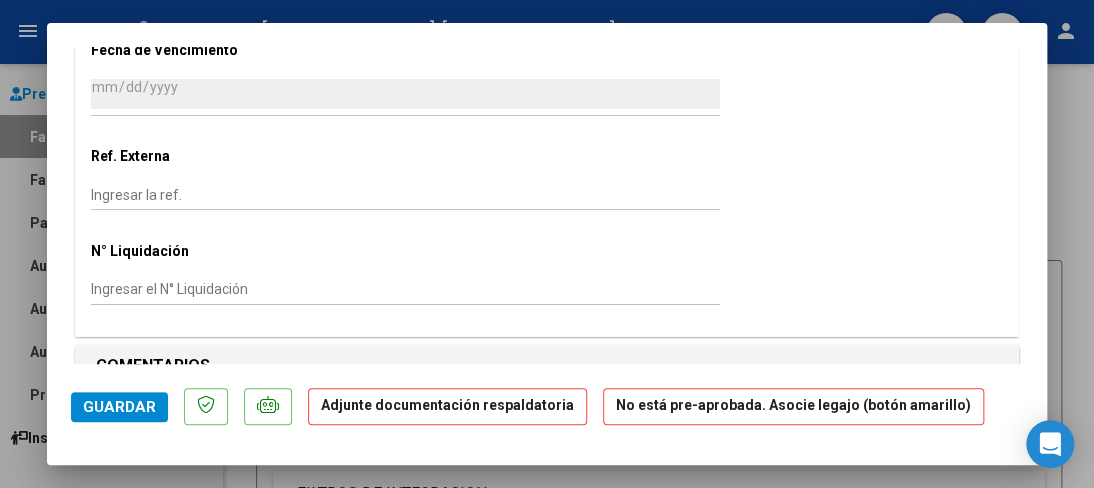 click on "Ingresar el N° Liquidación" at bounding box center [405, 289] 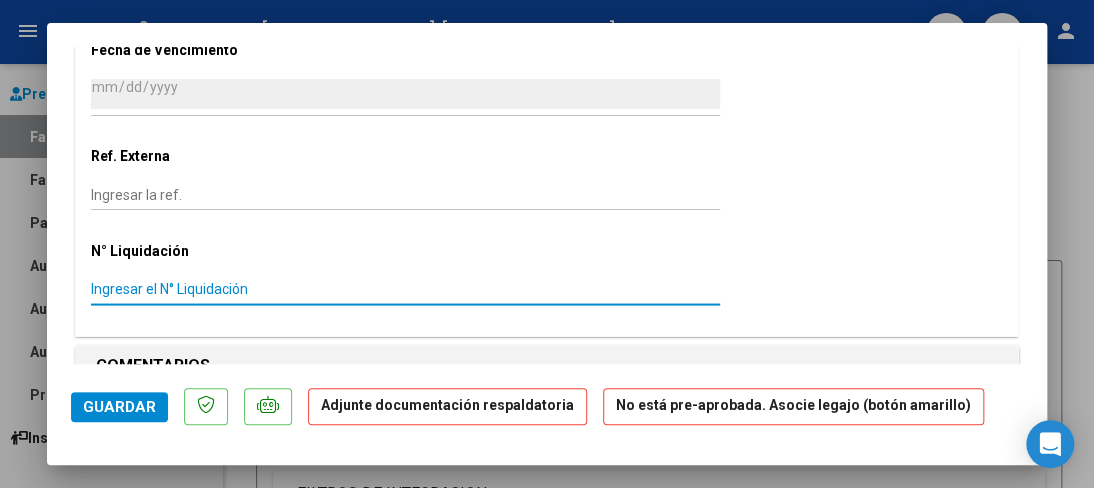 drag, startPoint x: 299, startPoint y: 290, endPoint x: 515, endPoint y: 518, distance: 314.07007 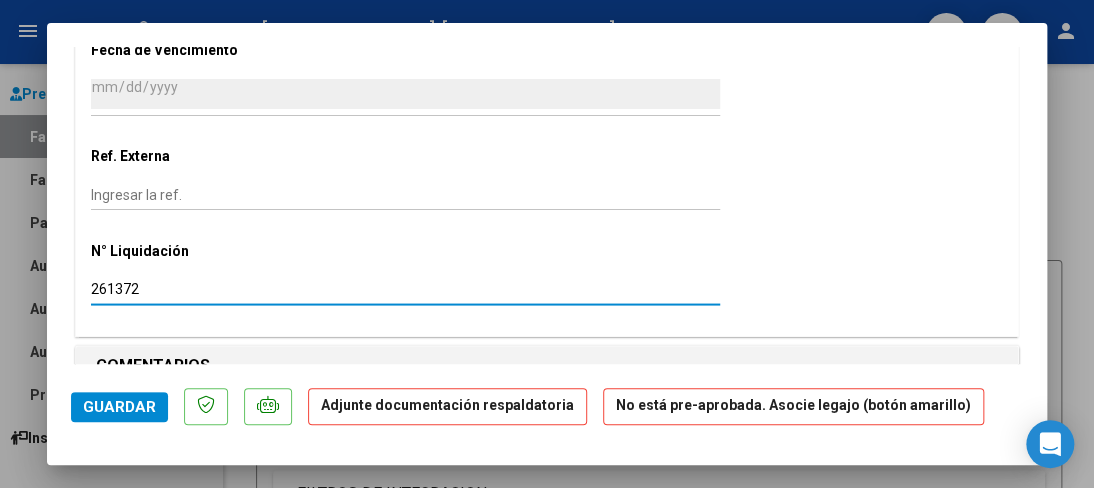 type on "261372" 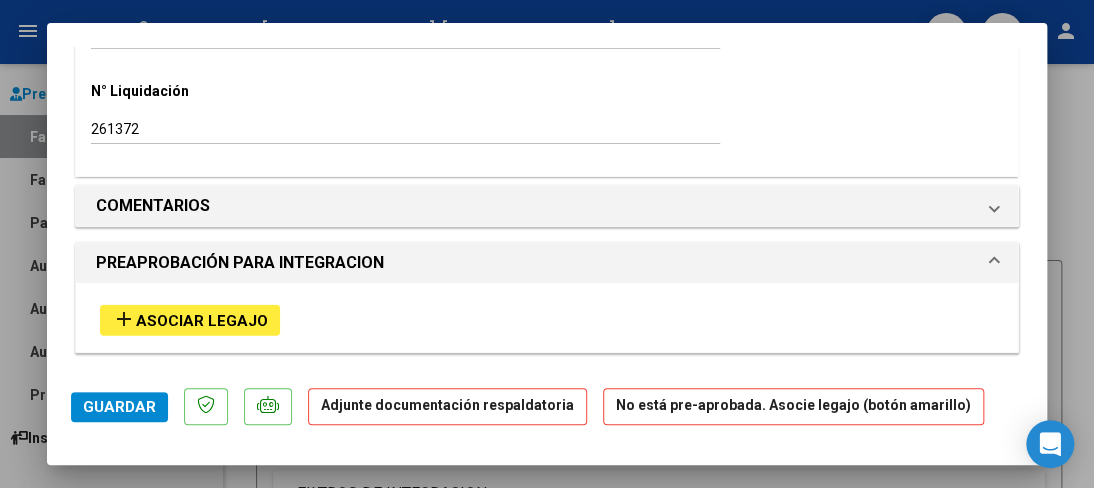 scroll, scrollTop: 1507, scrollLeft: 0, axis: vertical 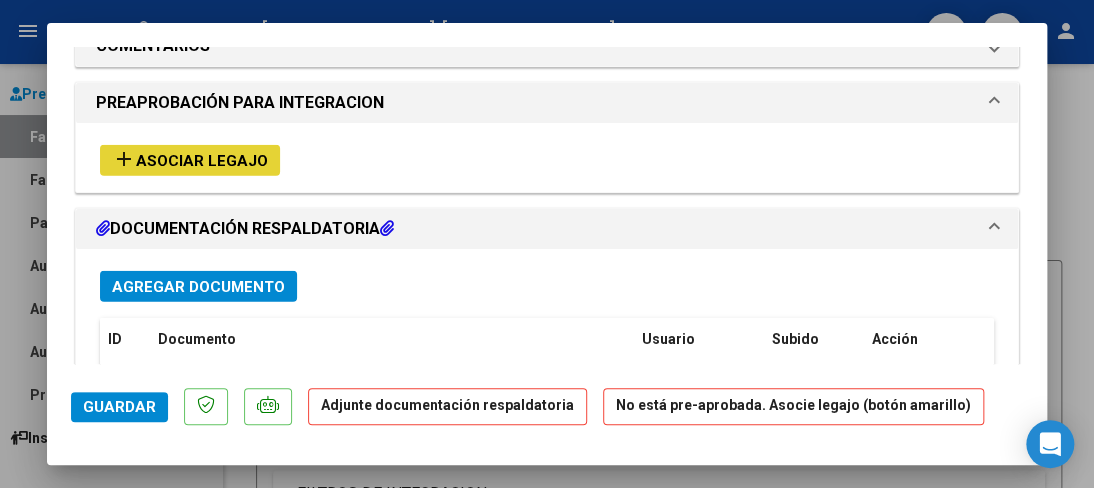 click on "Asociar Legajo" at bounding box center (202, 161) 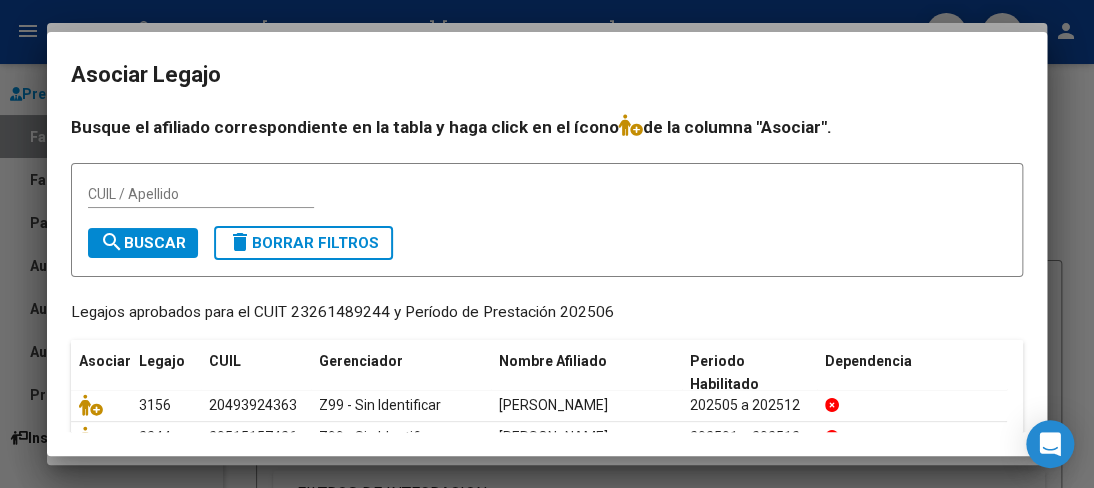 scroll, scrollTop: 193, scrollLeft: 0, axis: vertical 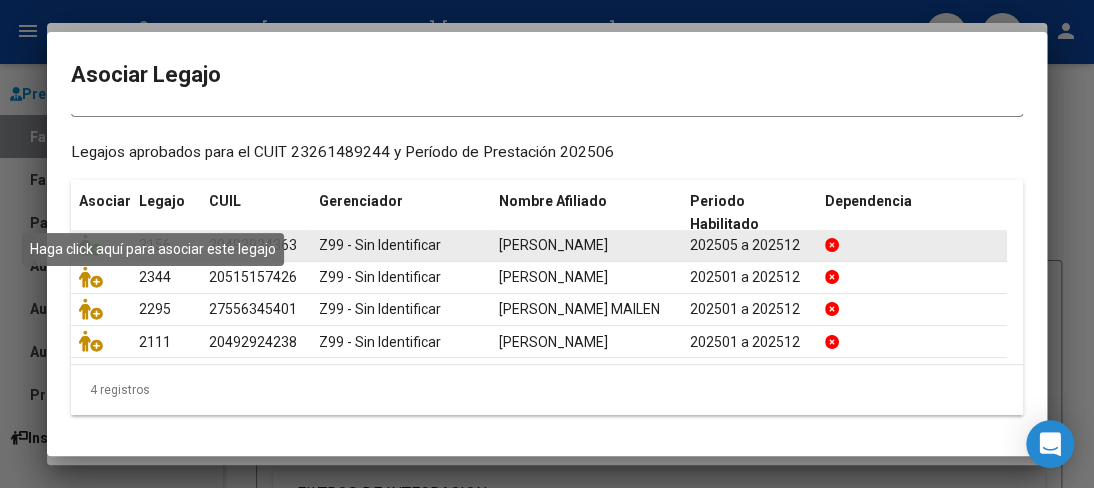 click 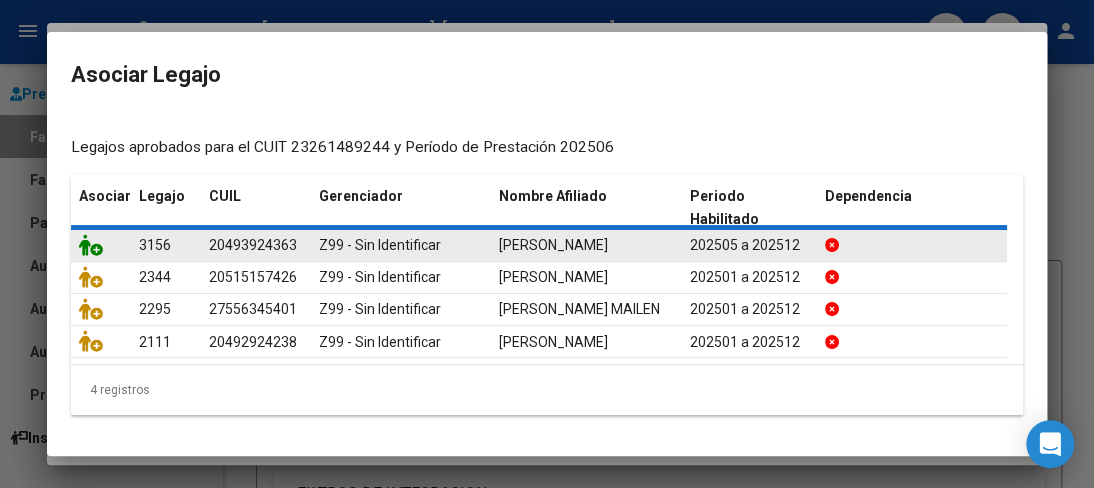 click 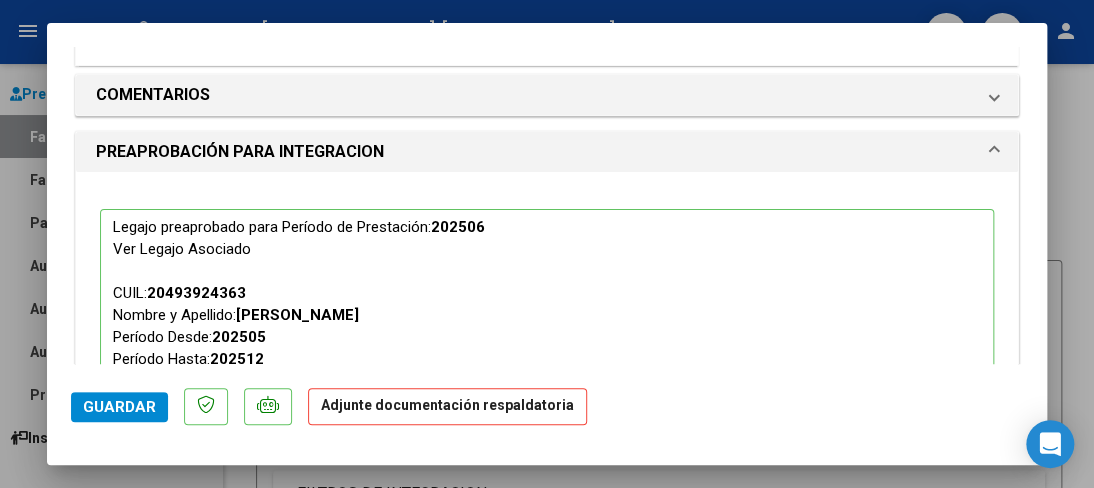 scroll, scrollTop: 1676, scrollLeft: 0, axis: vertical 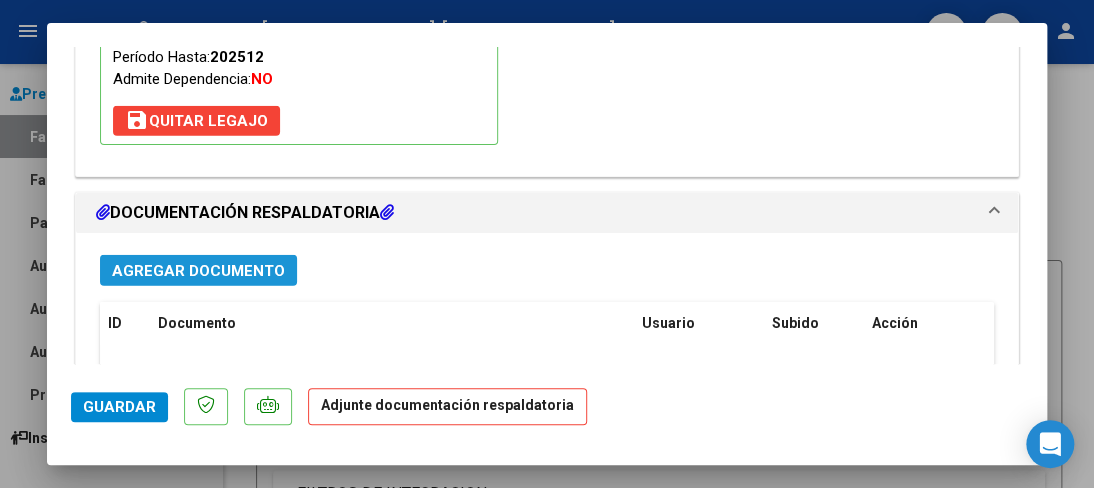 click on "Agregar Documento" at bounding box center (198, 271) 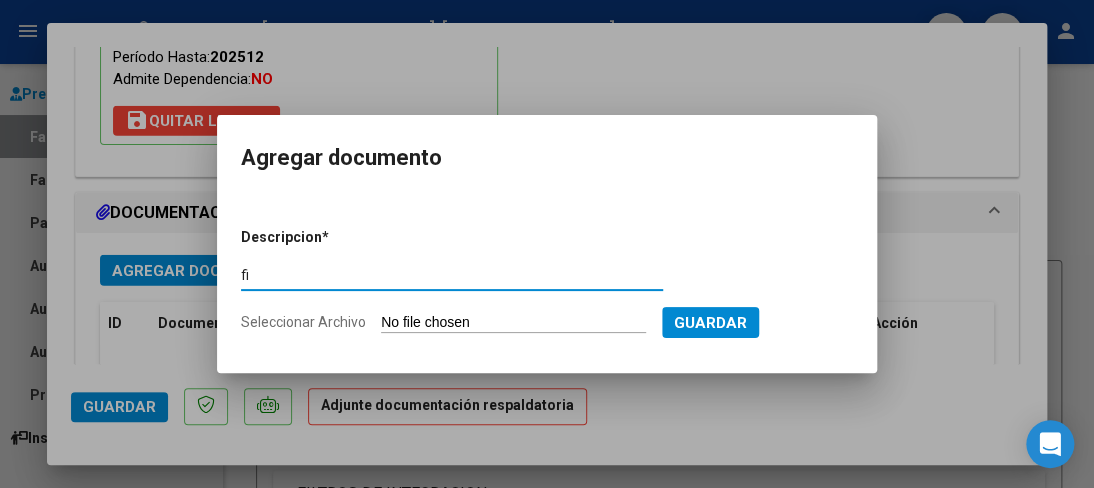 type on "f" 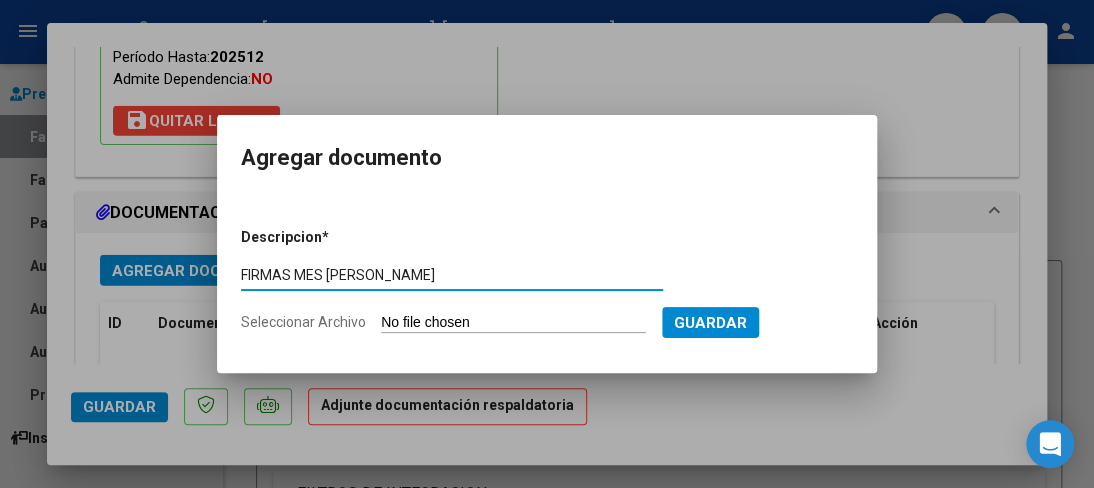type on "FIRMAS MES [PERSON_NAME]" 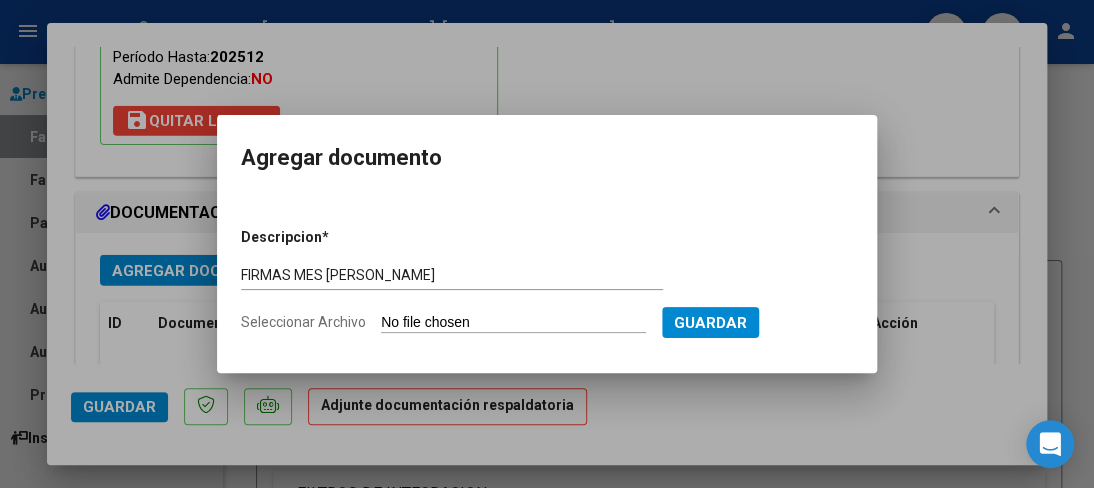 click on "Seleccionar Archivo" at bounding box center (513, 323) 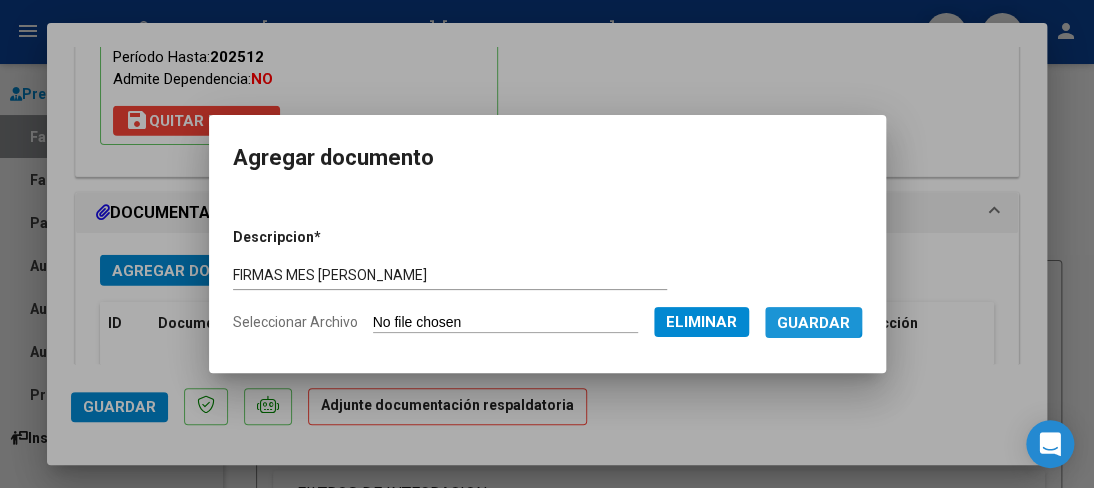 click on "Guardar" at bounding box center [813, 323] 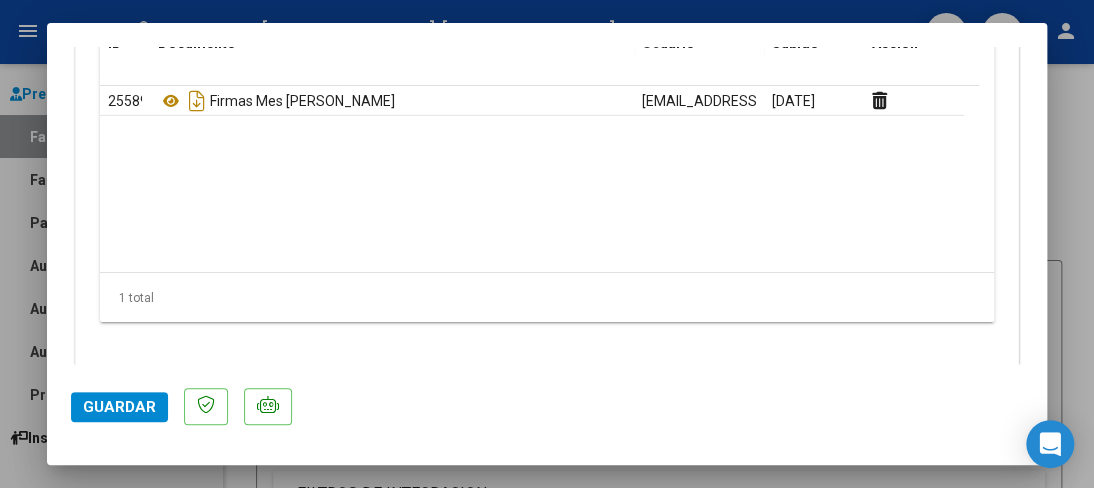 scroll, scrollTop: 2232, scrollLeft: 0, axis: vertical 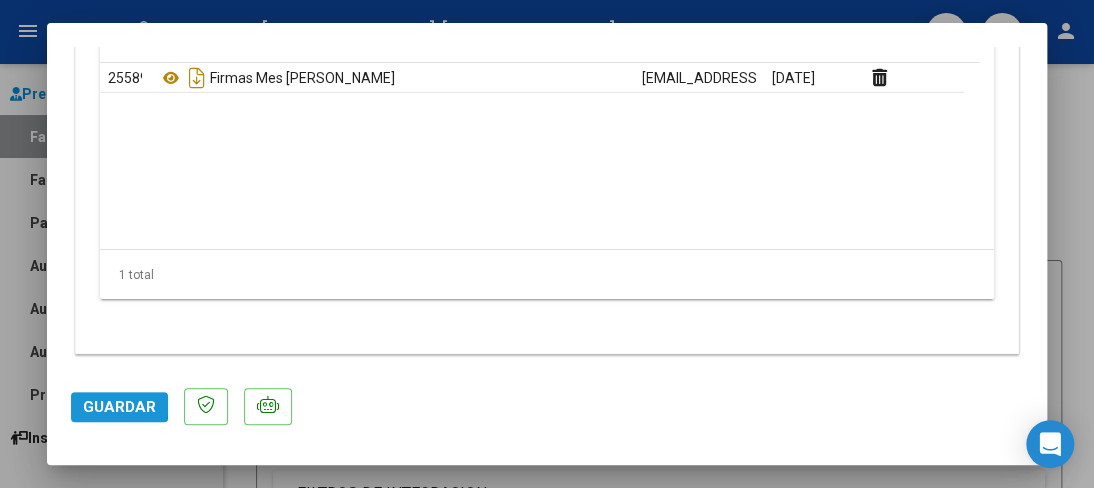 click on "Guardar" 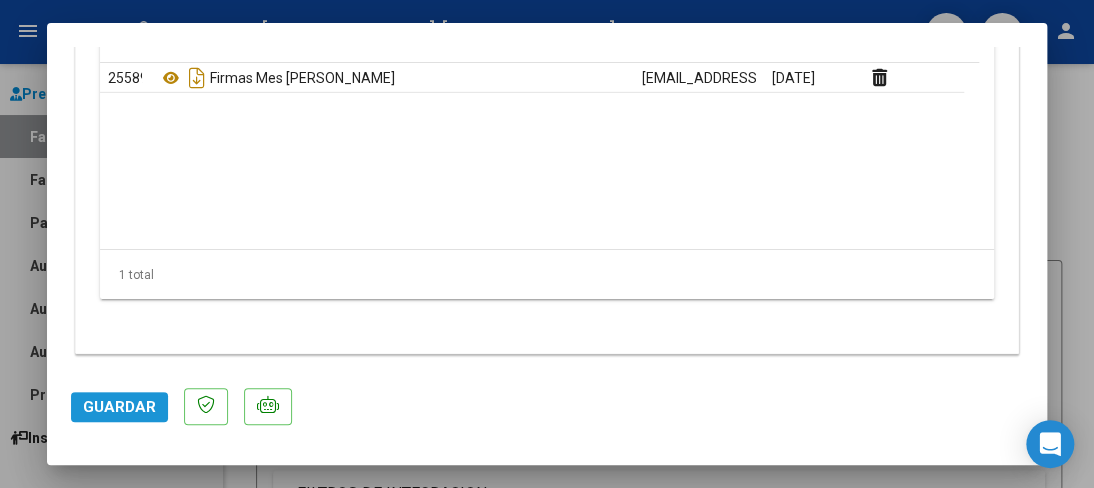 click on "Guardar" 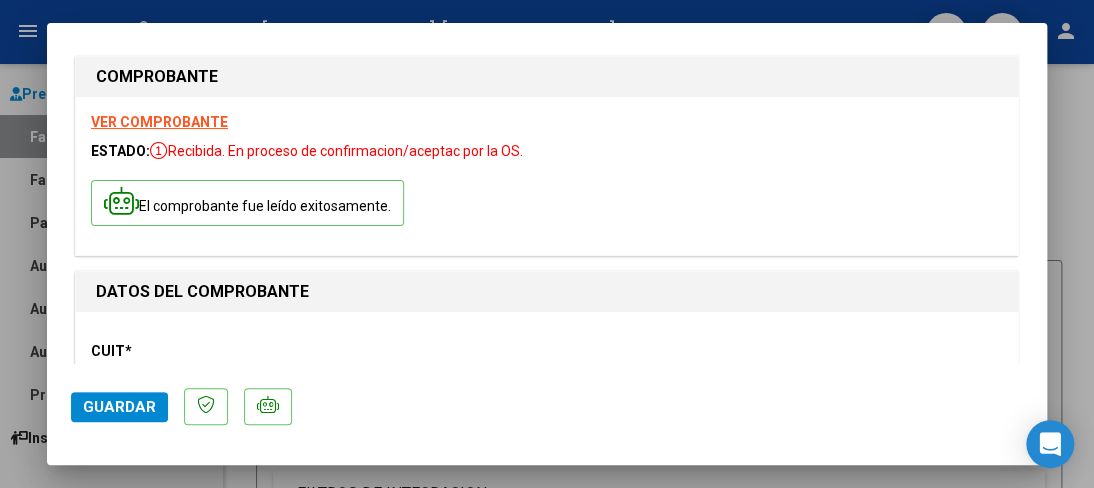 scroll, scrollTop: 13, scrollLeft: 0, axis: vertical 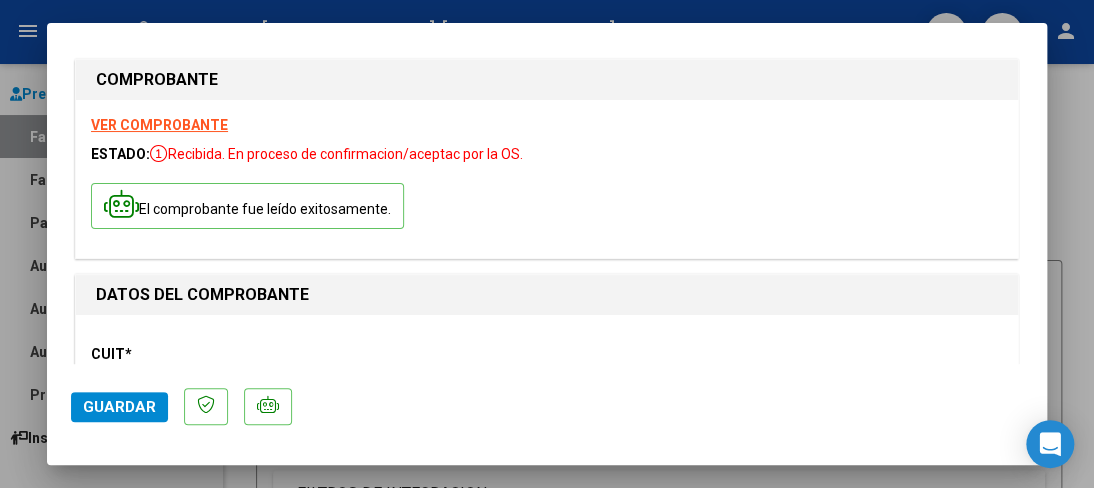click at bounding box center [547, 244] 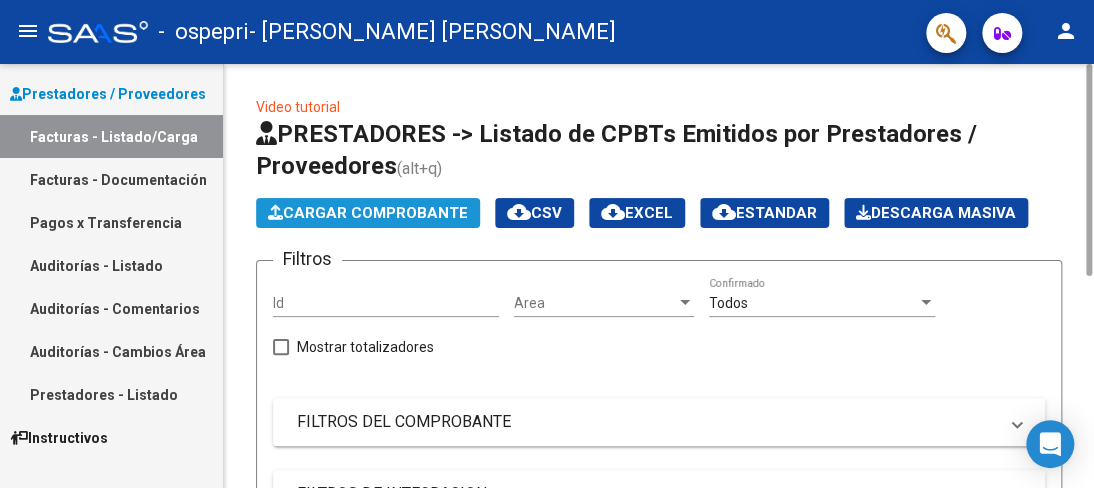 click on "Cargar Comprobante" 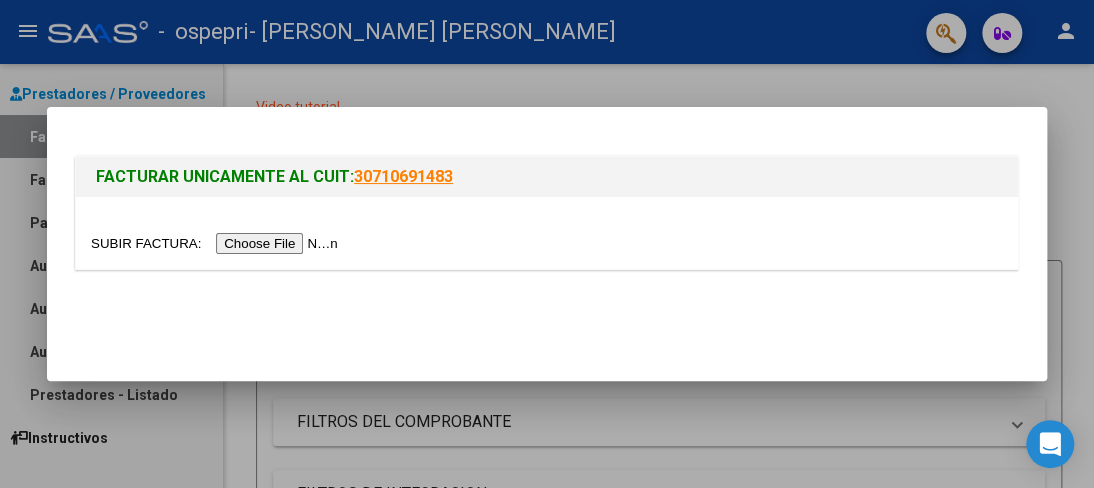 click at bounding box center [217, 243] 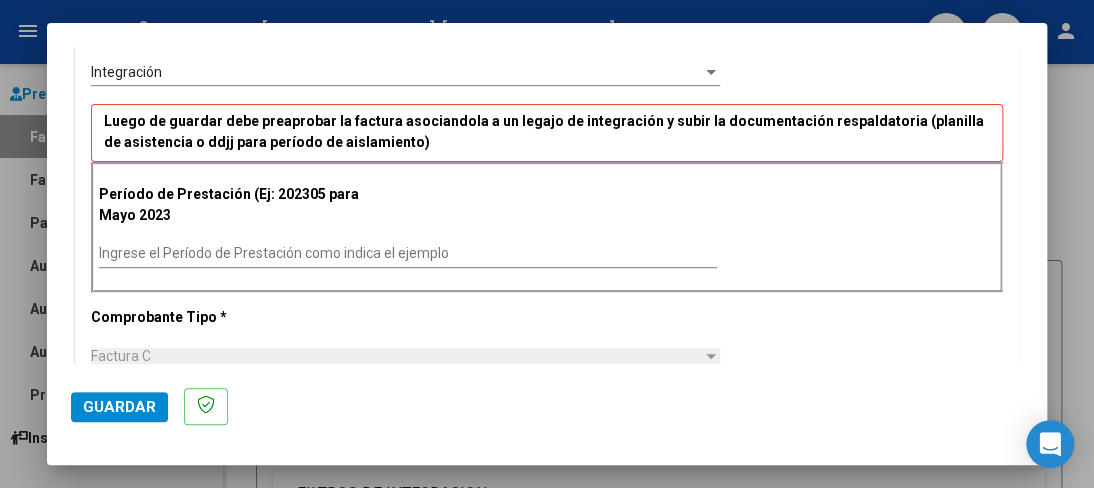 scroll, scrollTop: 480, scrollLeft: 0, axis: vertical 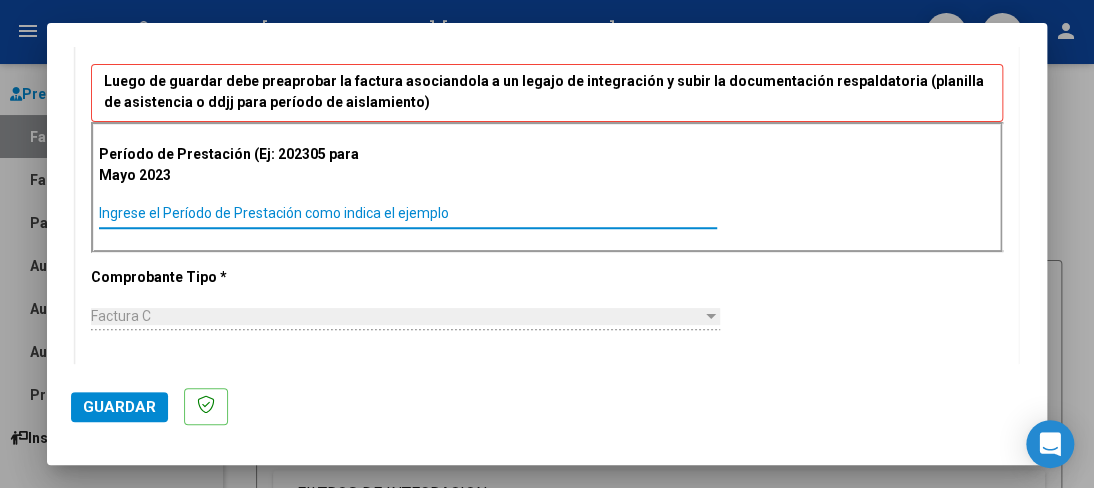 click on "Ingrese el Período de Prestación como indica el ejemplo" at bounding box center [408, 213] 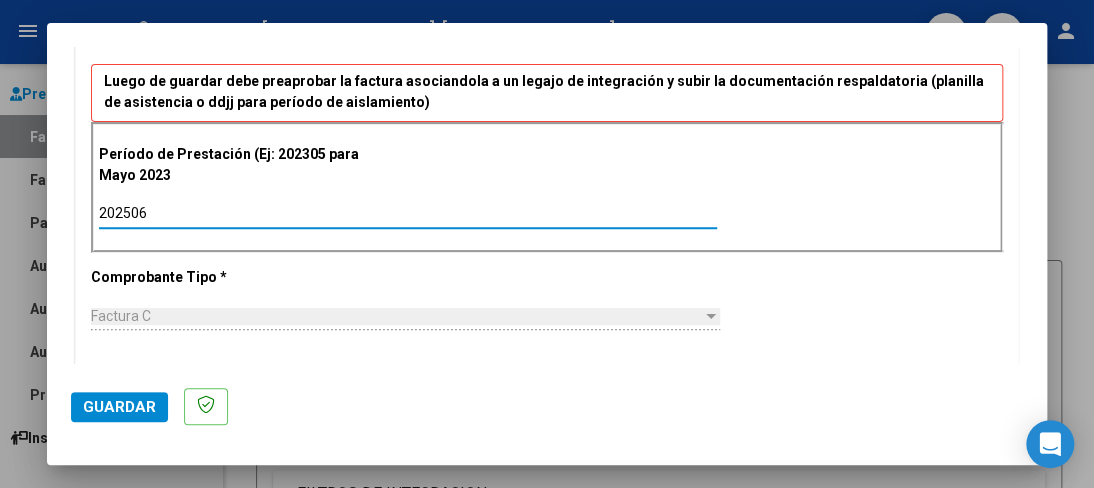 type on "202506" 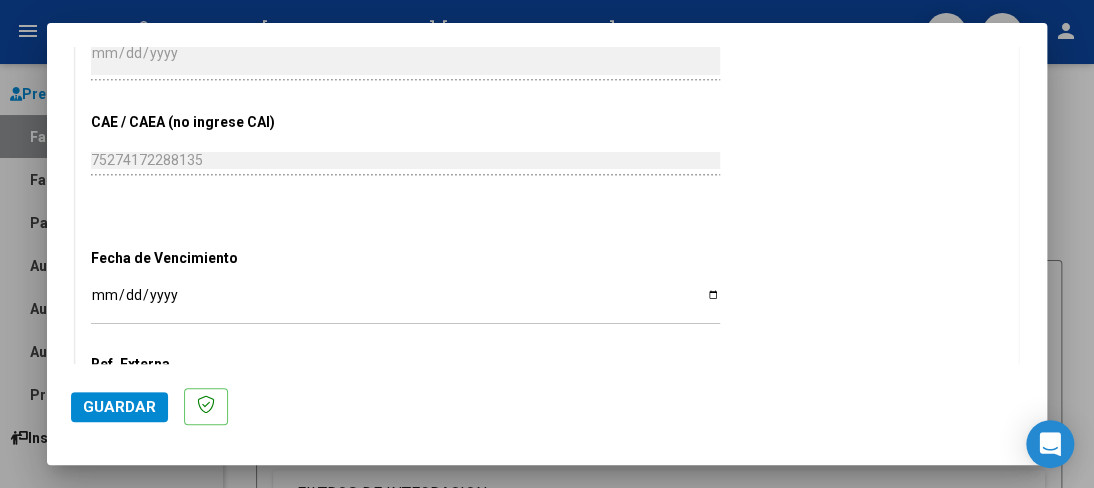 scroll, scrollTop: 1160, scrollLeft: 0, axis: vertical 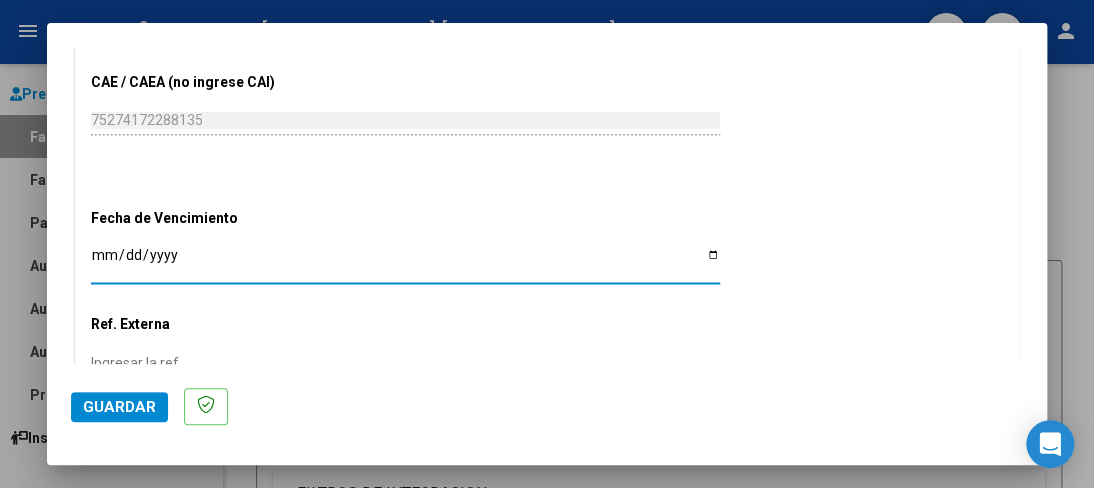 click on "Ingresar la fecha" at bounding box center [405, 262] 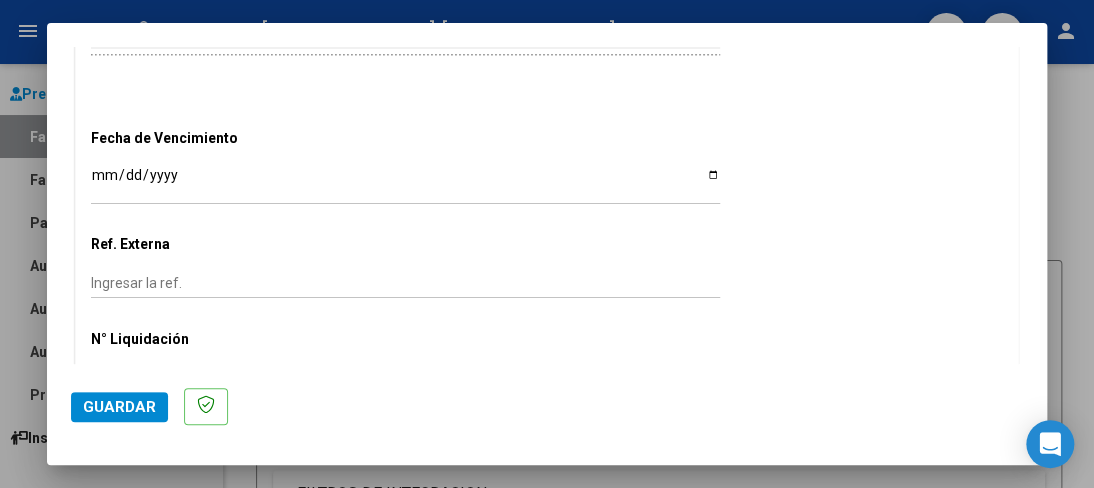 scroll, scrollTop: 1362, scrollLeft: 0, axis: vertical 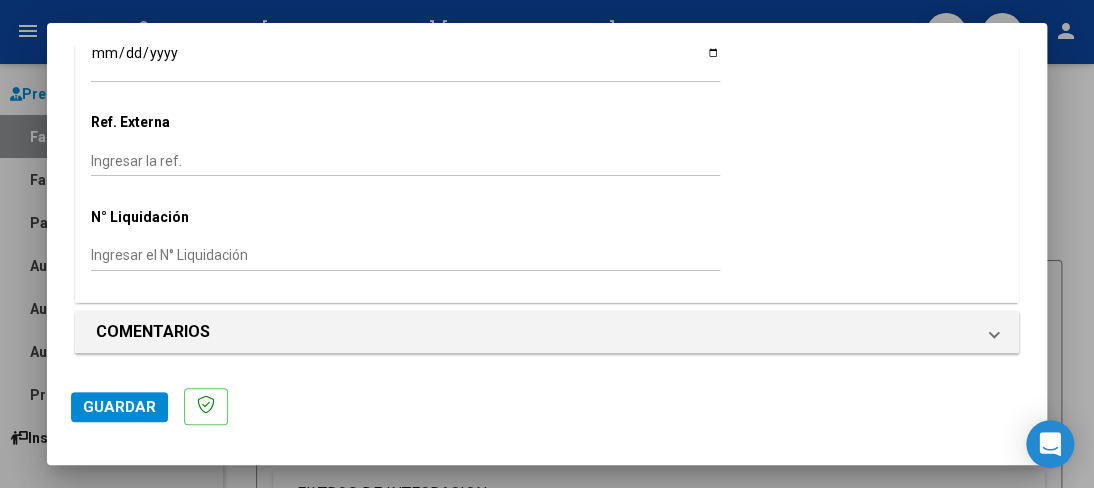 click on "Ingresar el N° Liquidación" 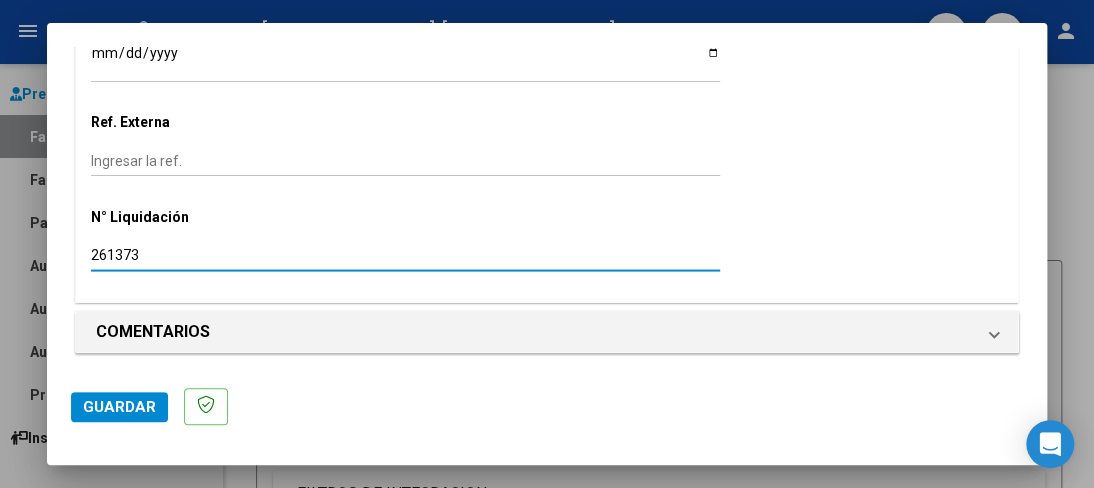 type on "261373" 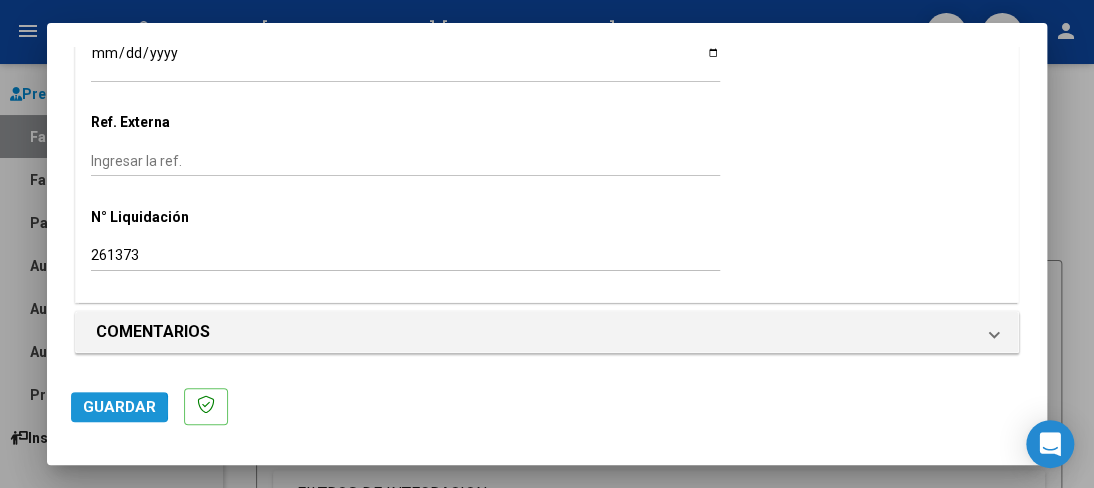 click on "Guardar" 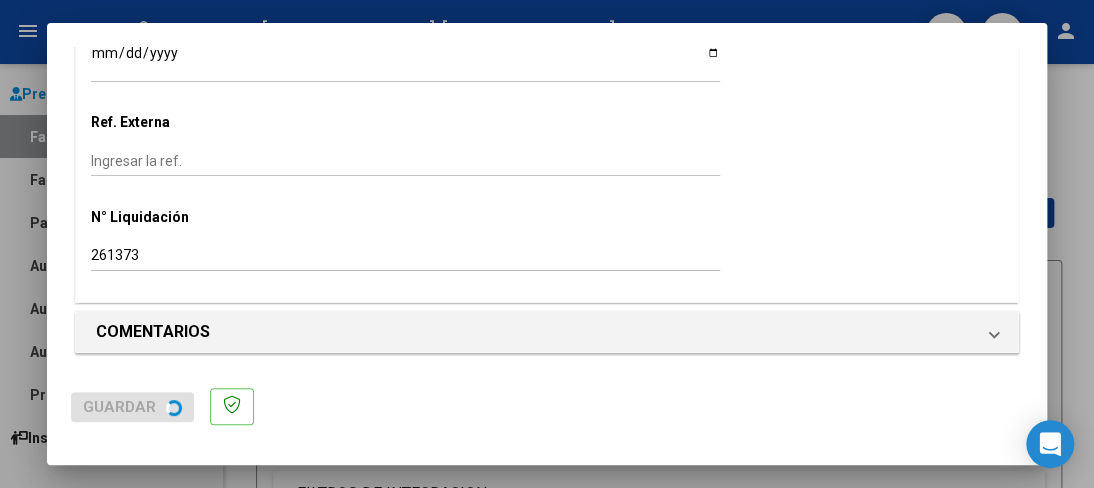 scroll, scrollTop: 0, scrollLeft: 0, axis: both 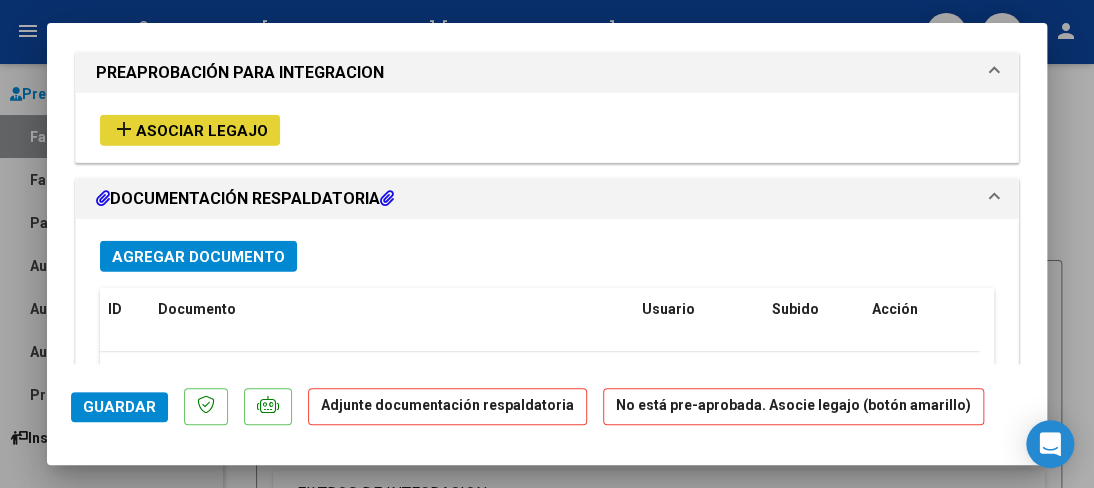 click on "Asociar Legajo" at bounding box center [202, 131] 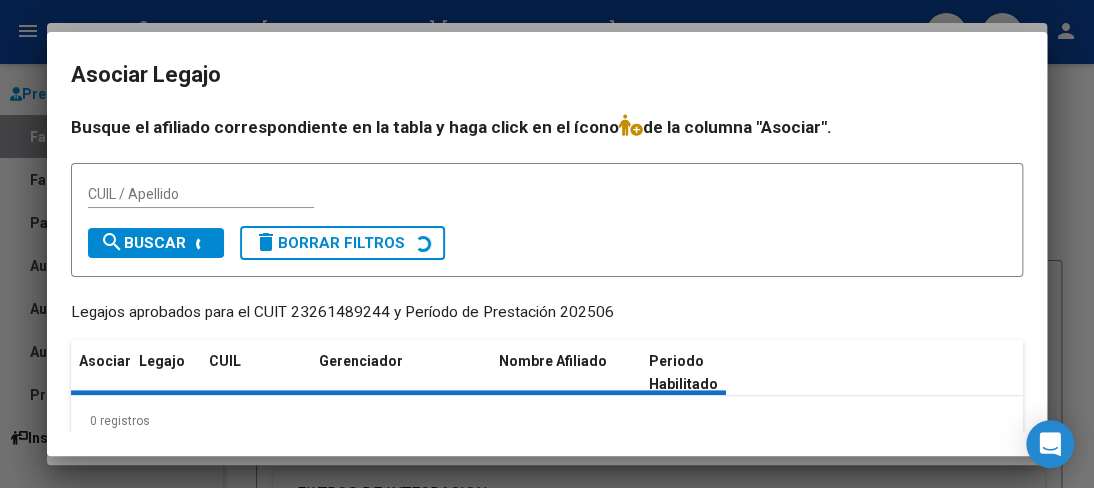 click on "Asociar Legajo Busque el afiliado correspondiente en la tabla y haga click en el ícono   de la columna "Asociar". CUIL / Apellido search  Buscar  delete  Borrar Filtros  Legajos aprobados para el CUIT 23261489244 y Período de Prestación 202506  Asociar Legajo CUIL Gerenciador Nombre Afiliado Periodo Habilitado Dependencia  0 registros   1" at bounding box center [547, 243] 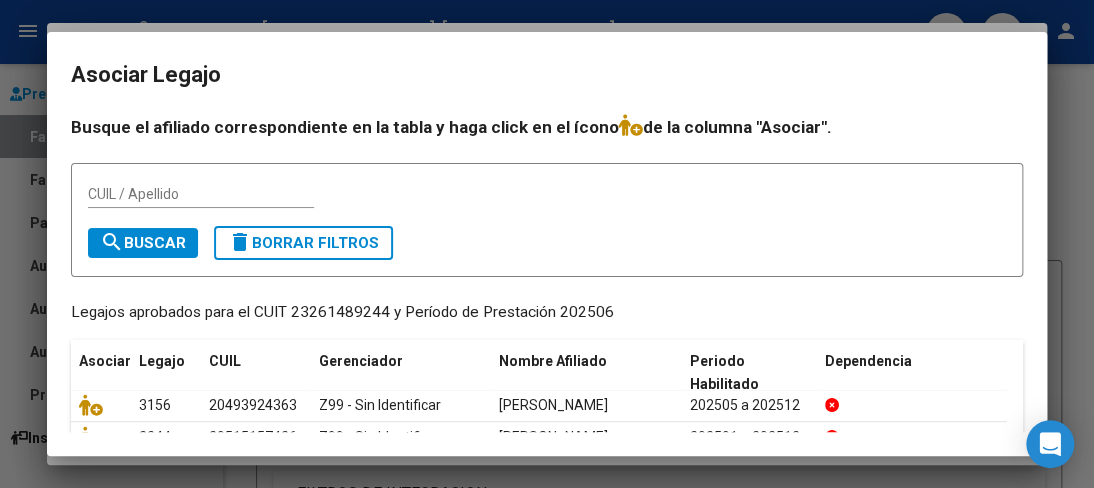 scroll, scrollTop: 193, scrollLeft: 0, axis: vertical 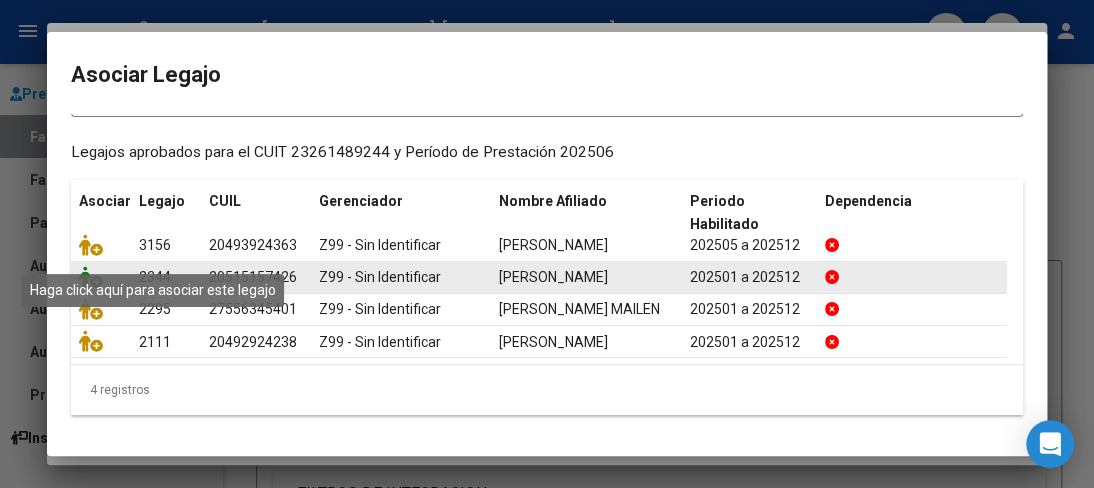 click 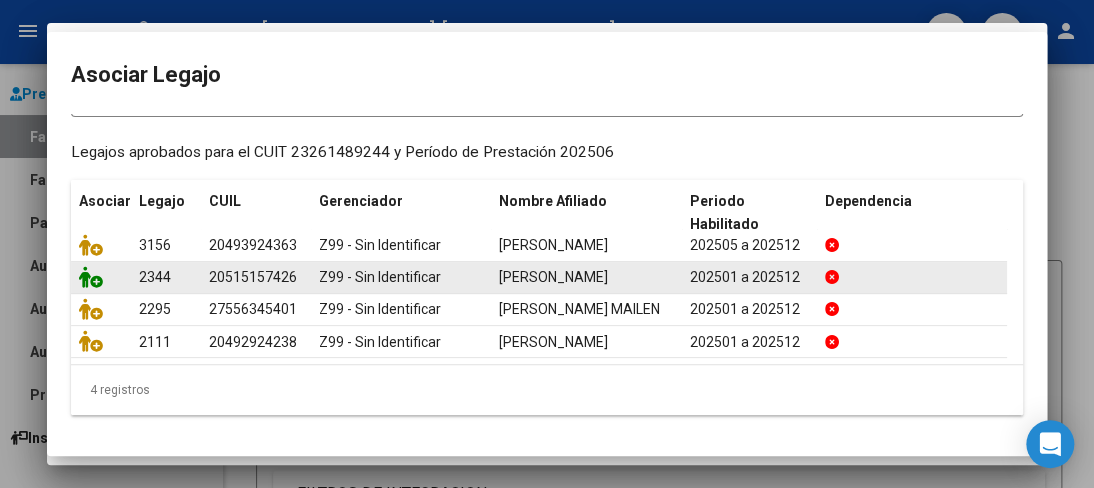 scroll, scrollTop: 1706, scrollLeft: 0, axis: vertical 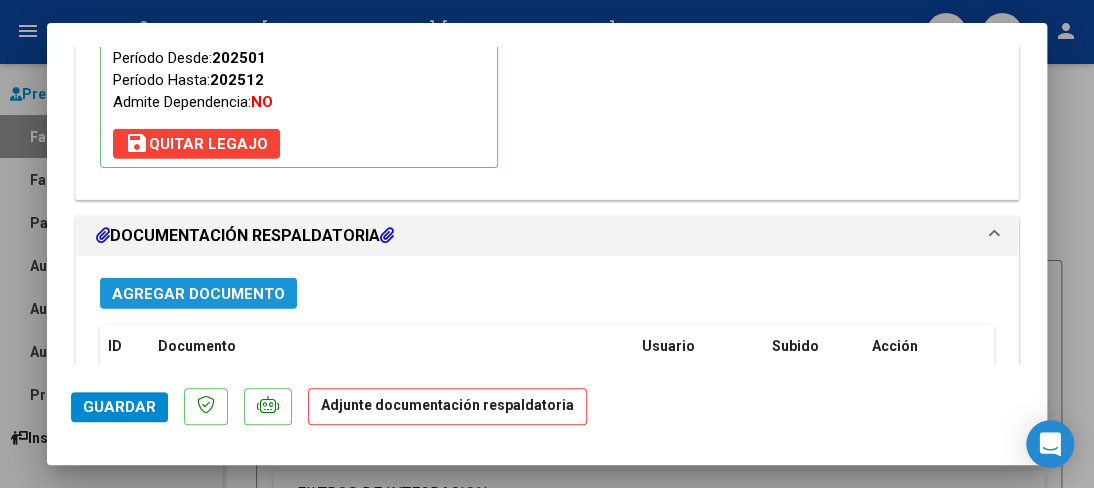 click on "Agregar Documento" at bounding box center [198, 294] 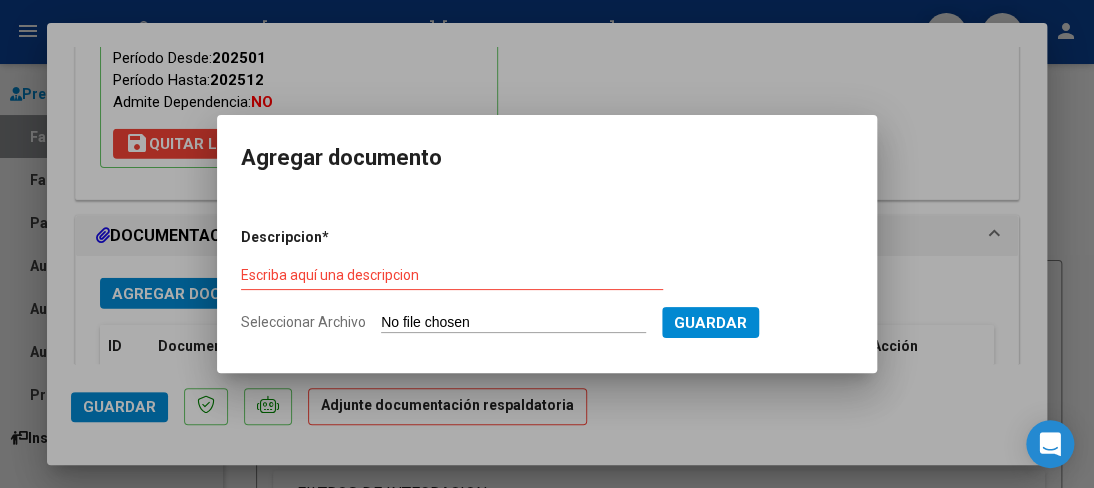 click on "Seleccionar Archivo" at bounding box center (513, 323) 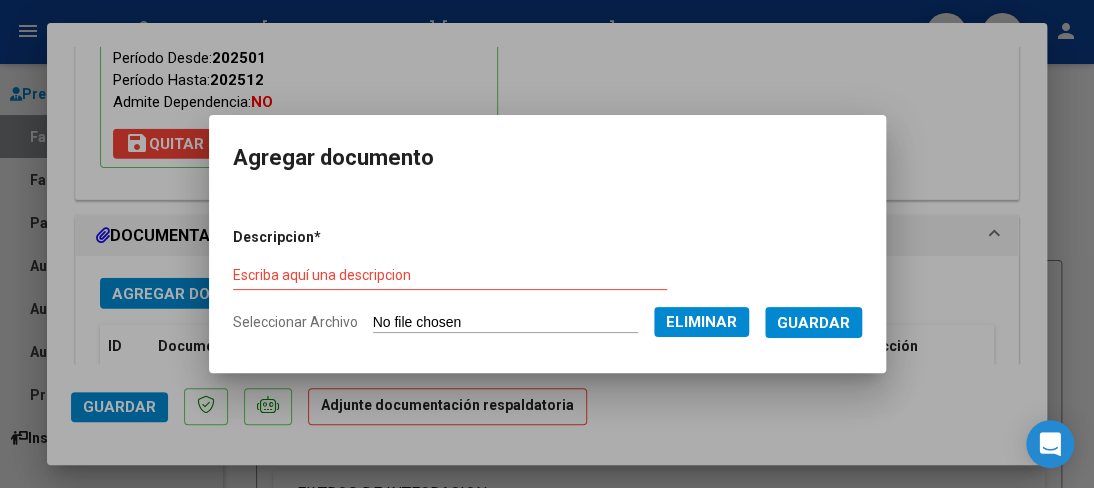 drag, startPoint x: 512, startPoint y: 185, endPoint x: 482, endPoint y: 281, distance: 100.57833 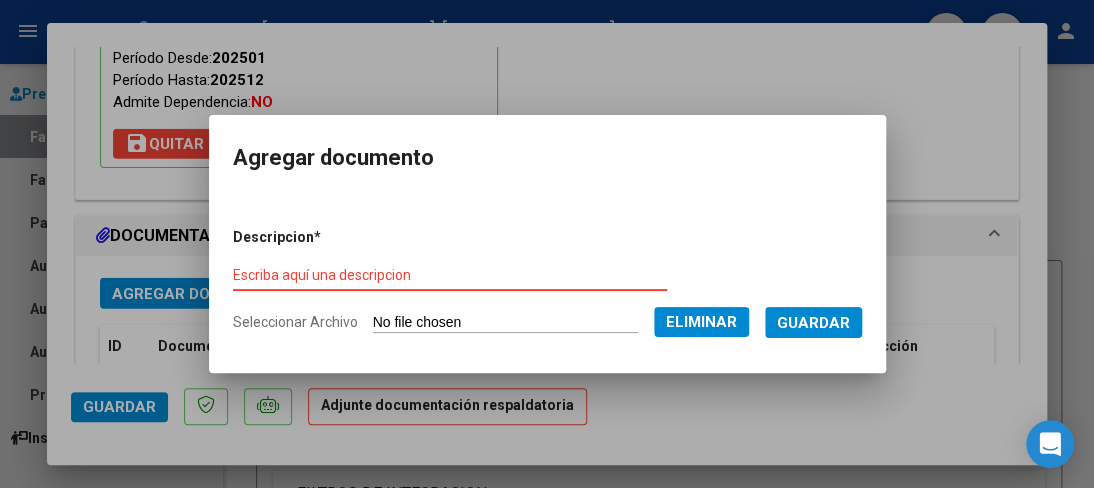 click on "Escriba aquí una descripcion" at bounding box center (450, 275) 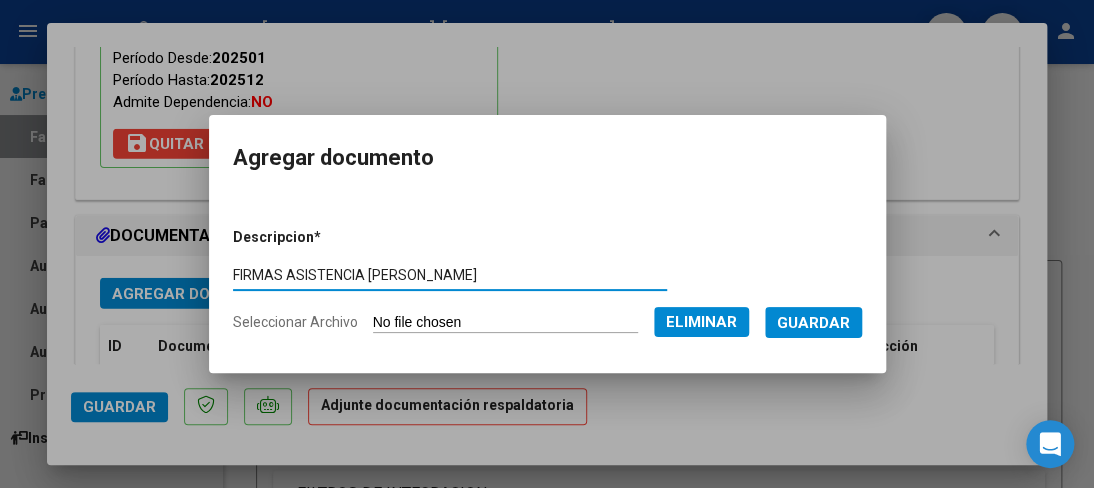 type on "FIRMAS ASISTENCIA [PERSON_NAME]" 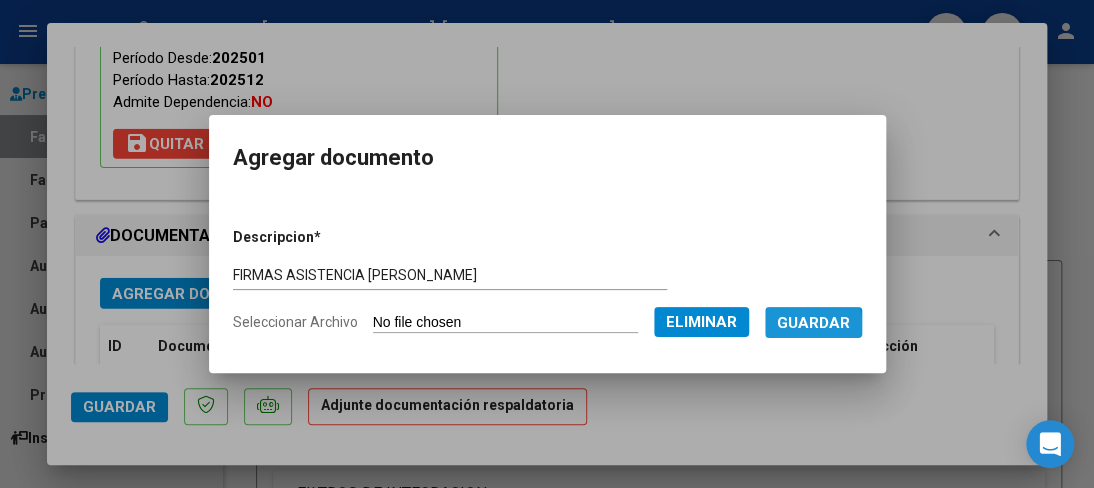 click on "Guardar" at bounding box center (813, 323) 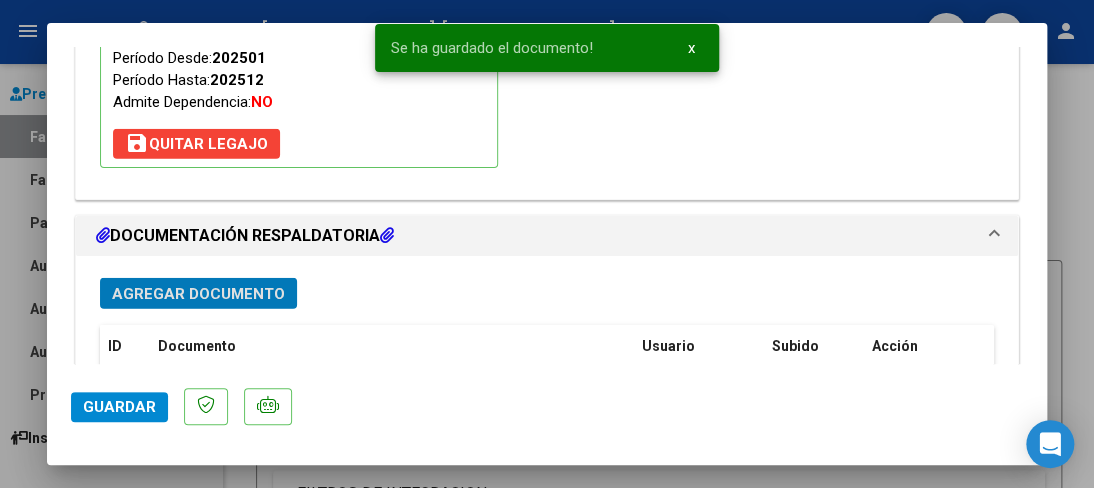 click on "Guardar" 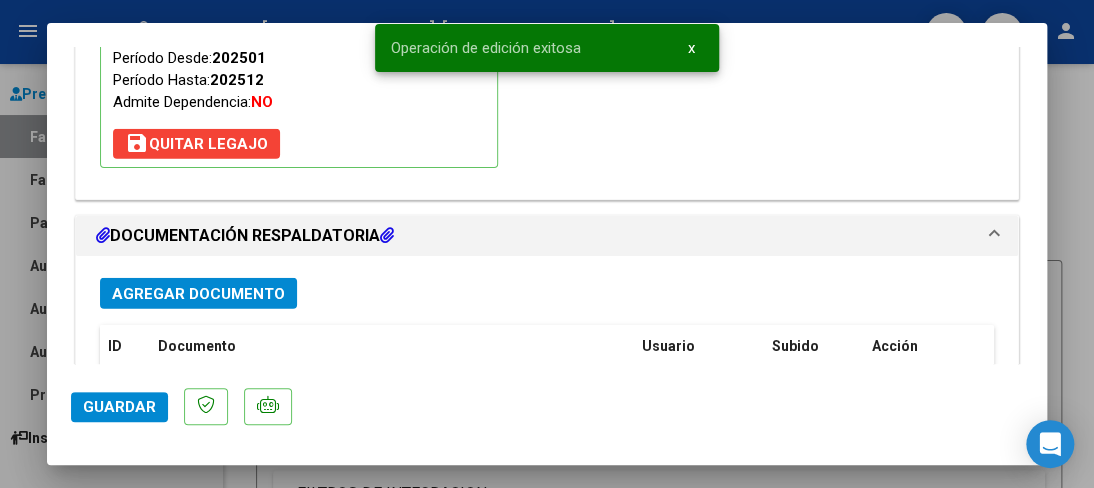 click at bounding box center (547, 244) 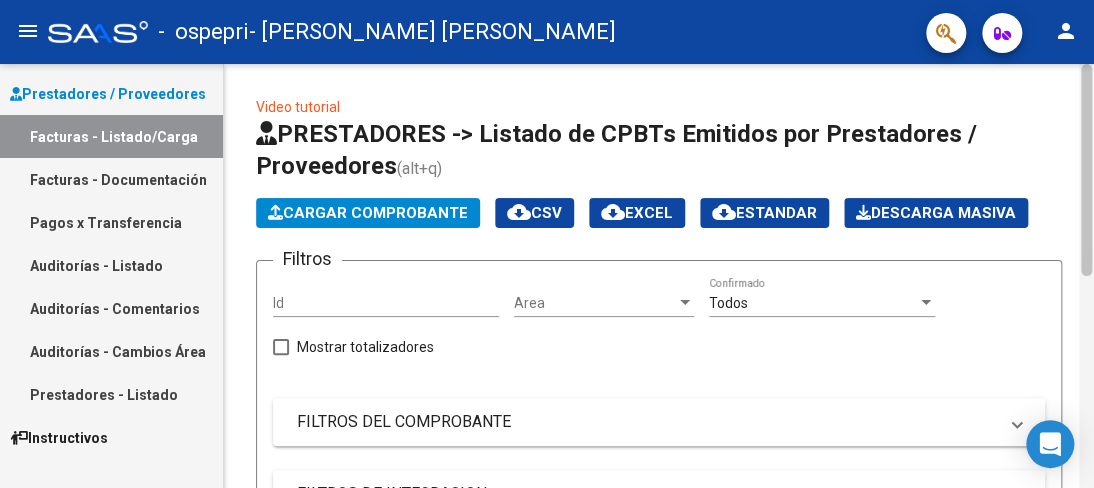 scroll, scrollTop: 424, scrollLeft: 0, axis: vertical 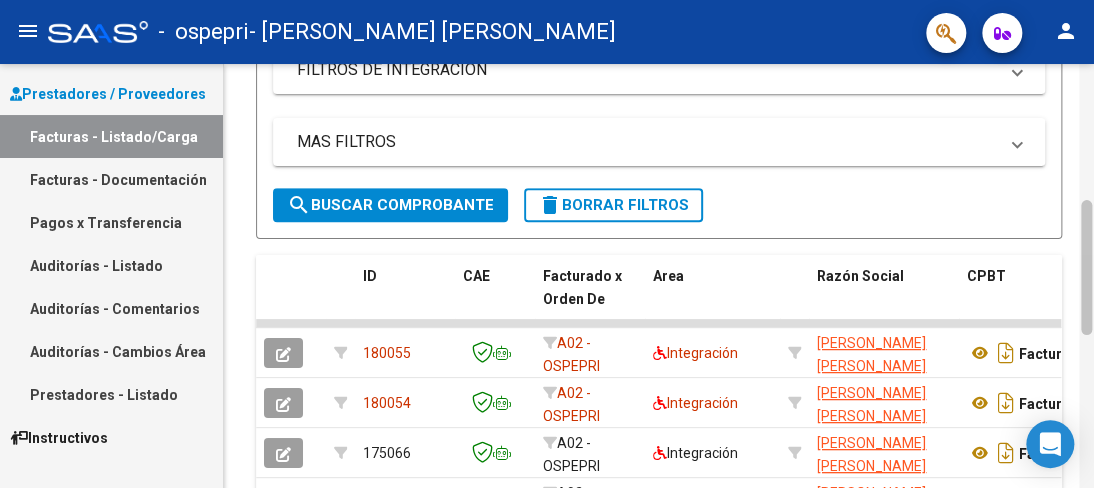 click 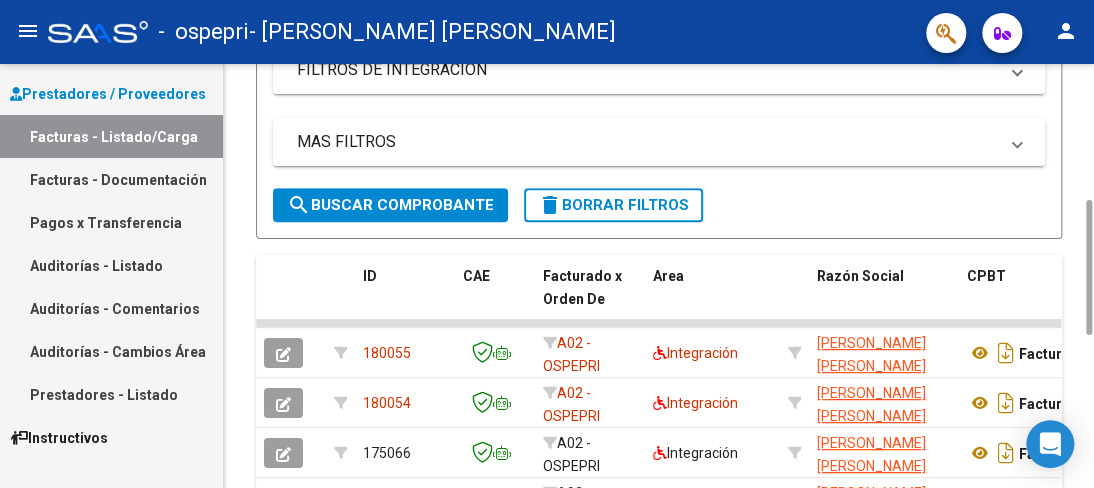 click on "CPBT" 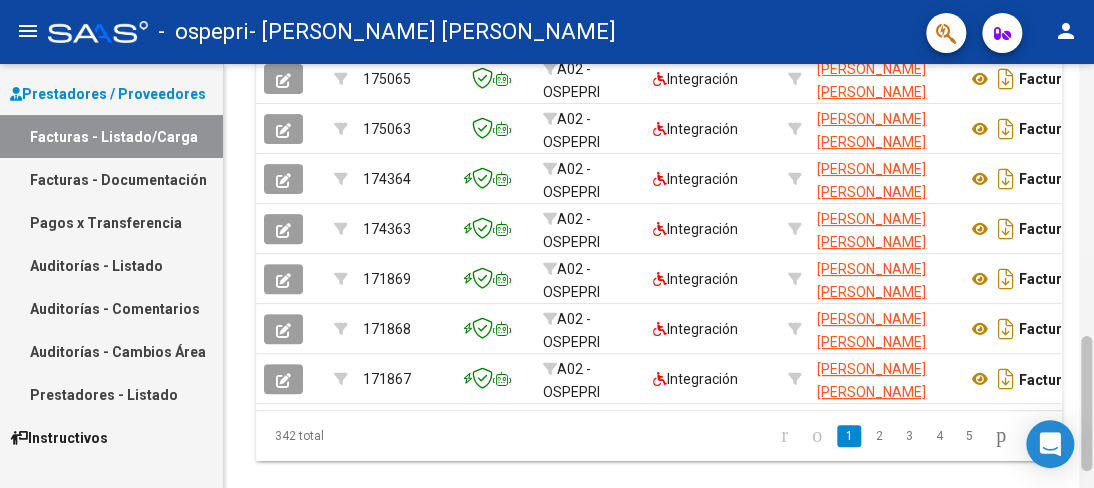 click 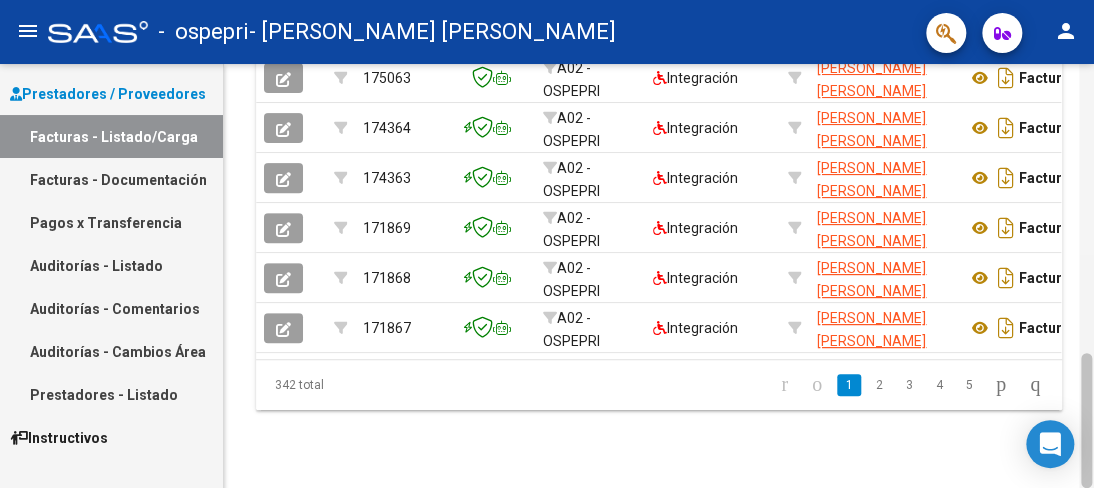 click 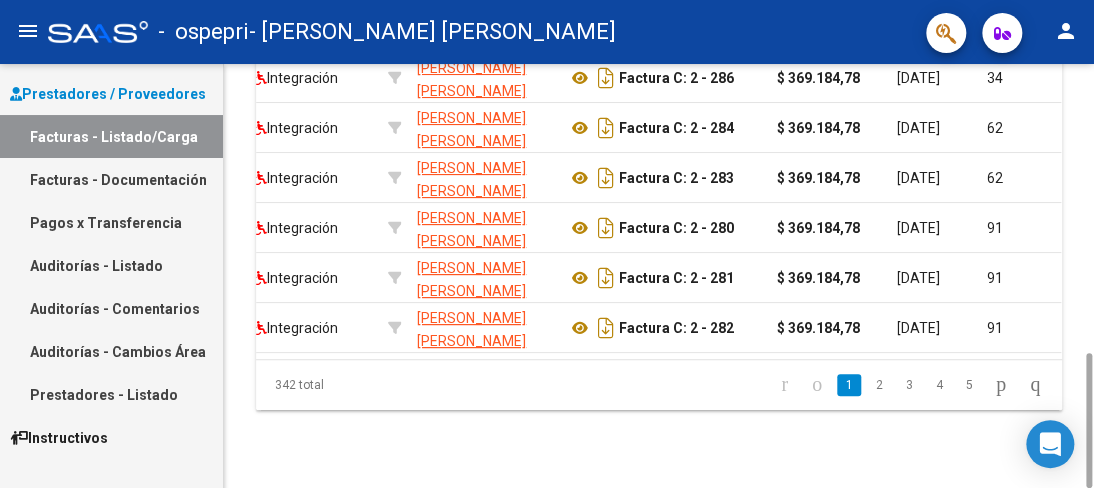 scroll, scrollTop: 0, scrollLeft: 440, axis: horizontal 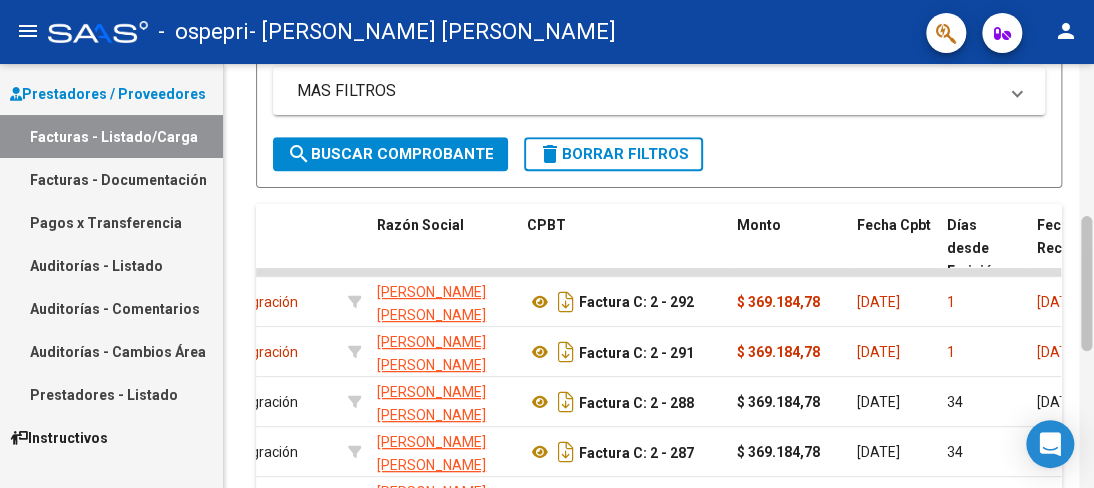 click 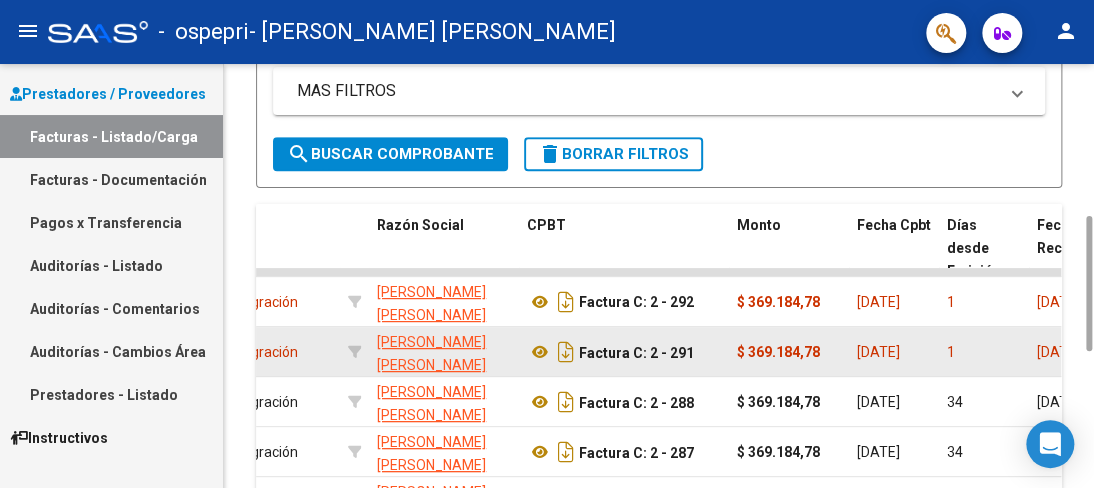 scroll, scrollTop: 0, scrollLeft: 0, axis: both 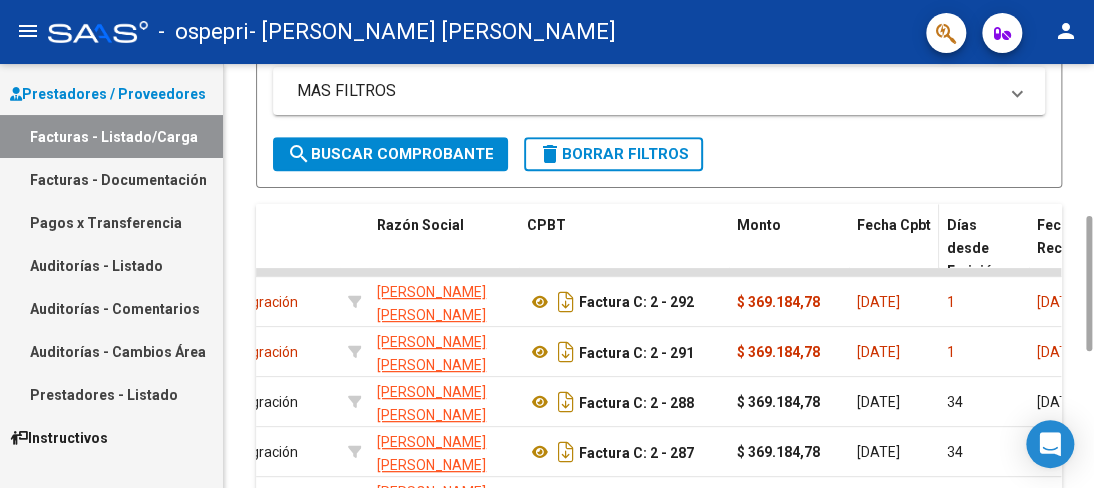 click on "Fecha Cpbt" 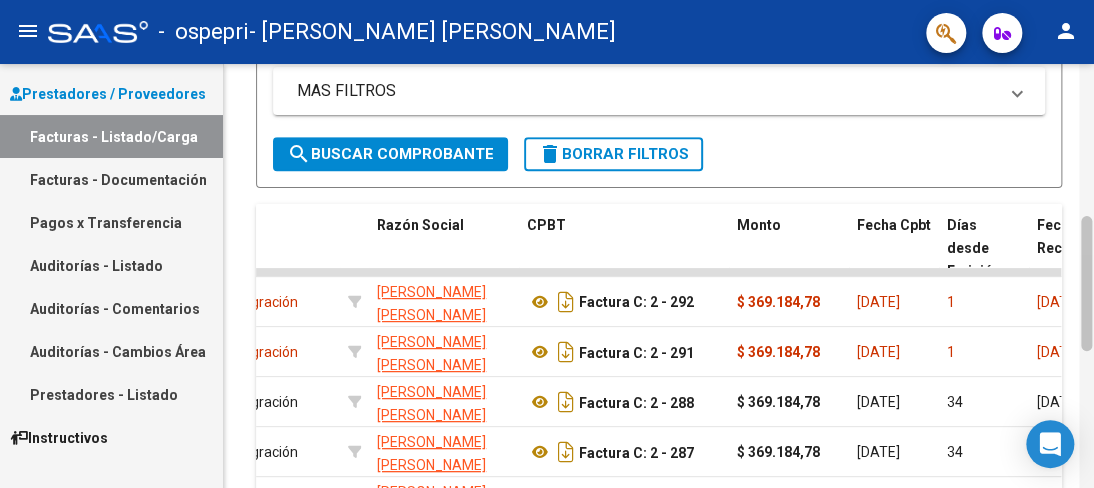 scroll, scrollTop: 899, scrollLeft: 0, axis: vertical 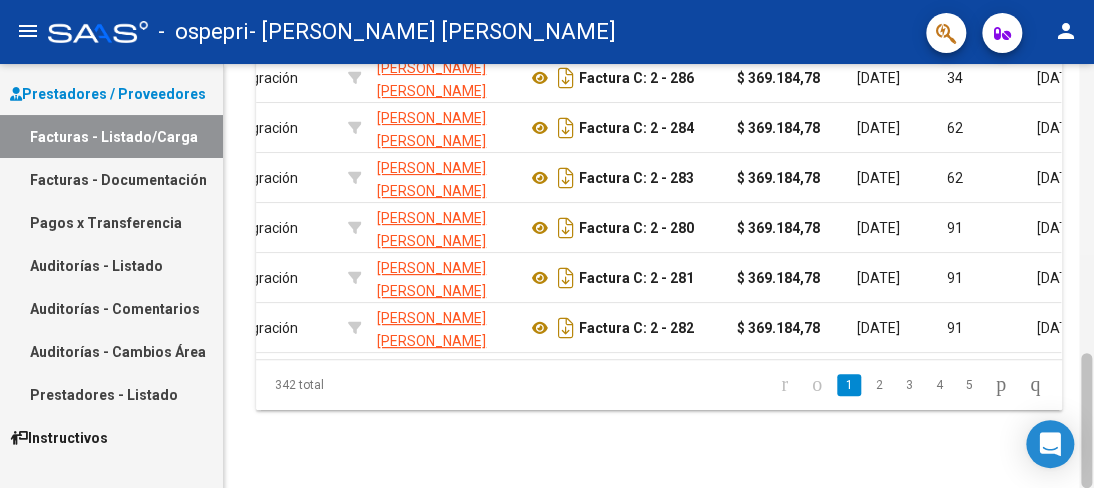 click 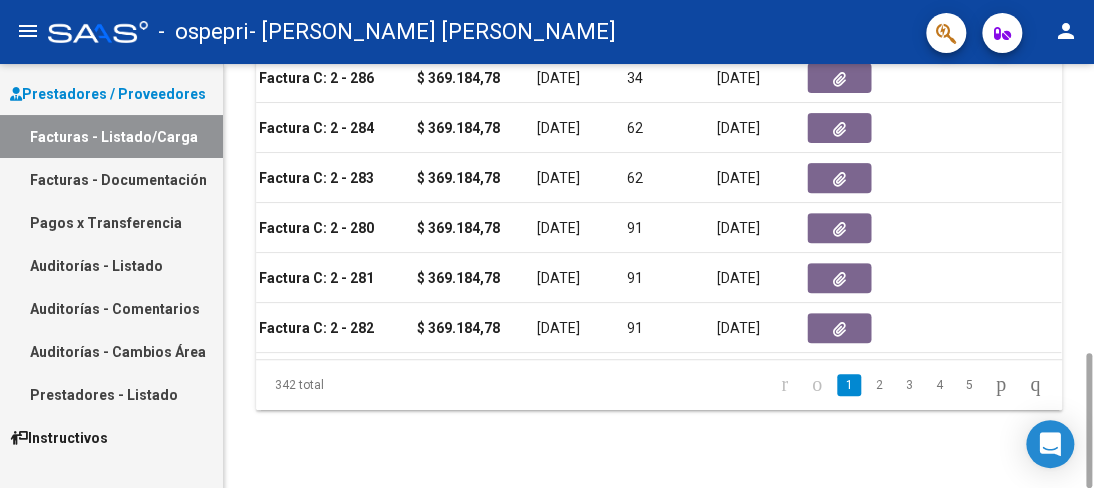 scroll, scrollTop: 0, scrollLeft: 800, axis: horizontal 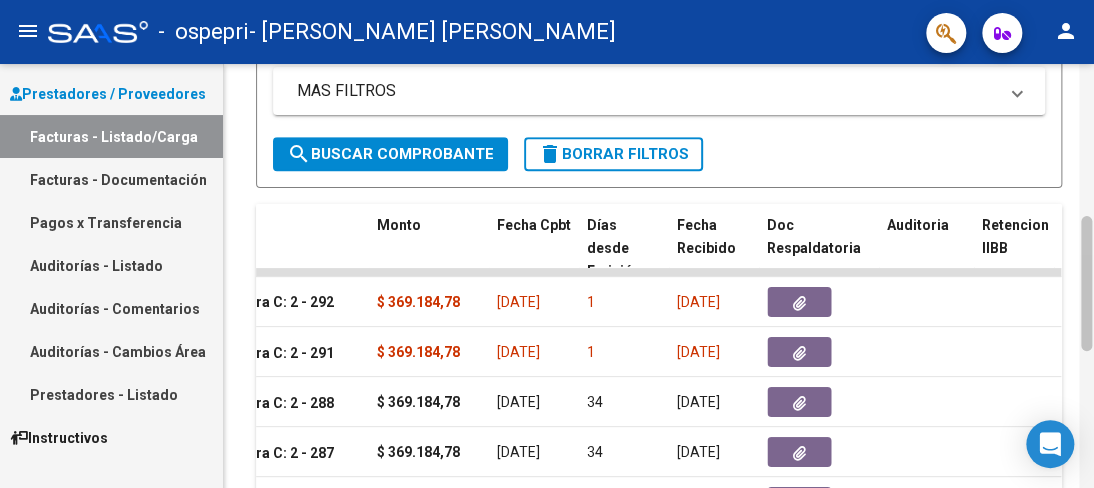 click 